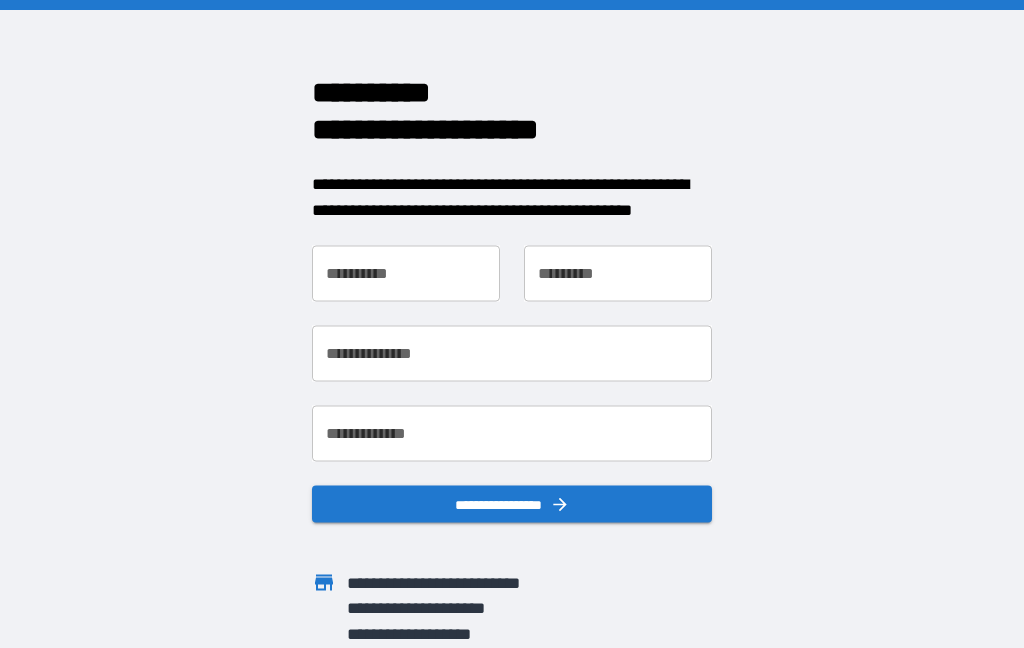 scroll, scrollTop: 0, scrollLeft: 0, axis: both 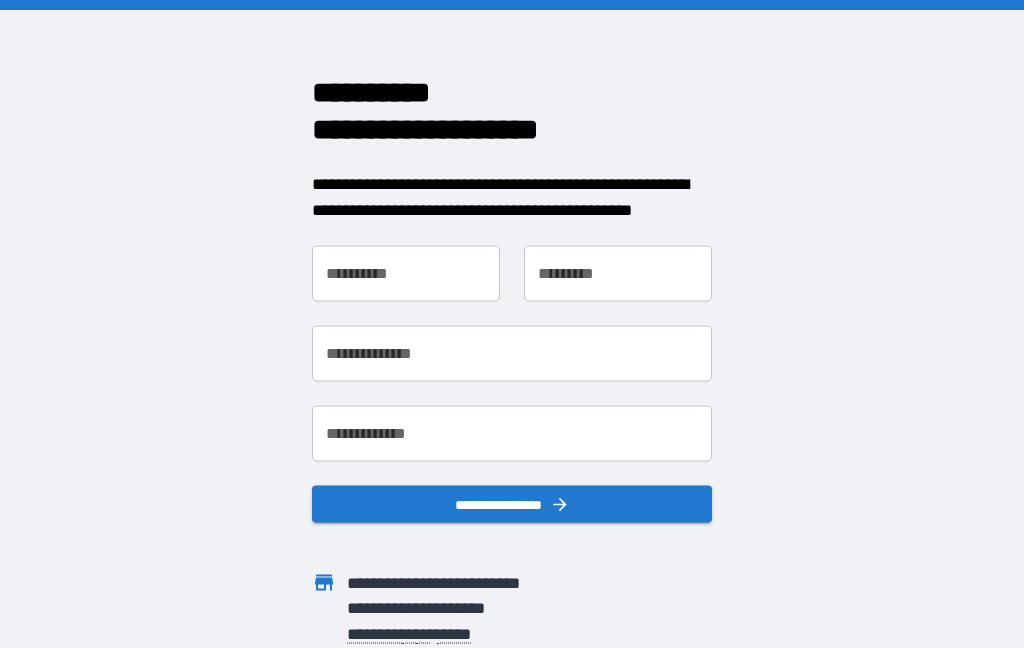 click on "**********" at bounding box center [406, 274] 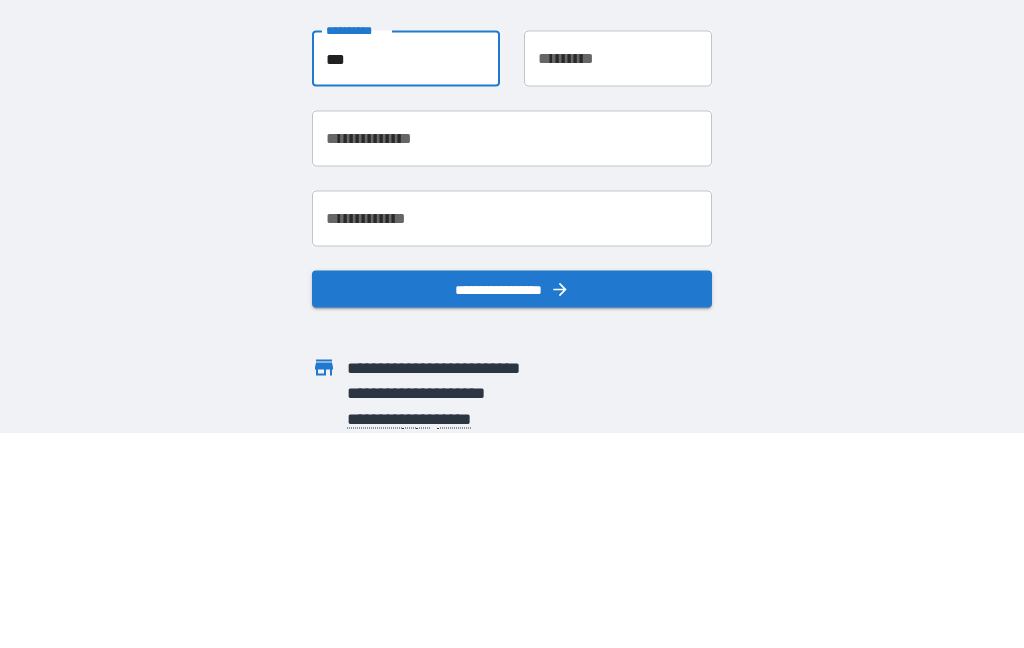 type on "***" 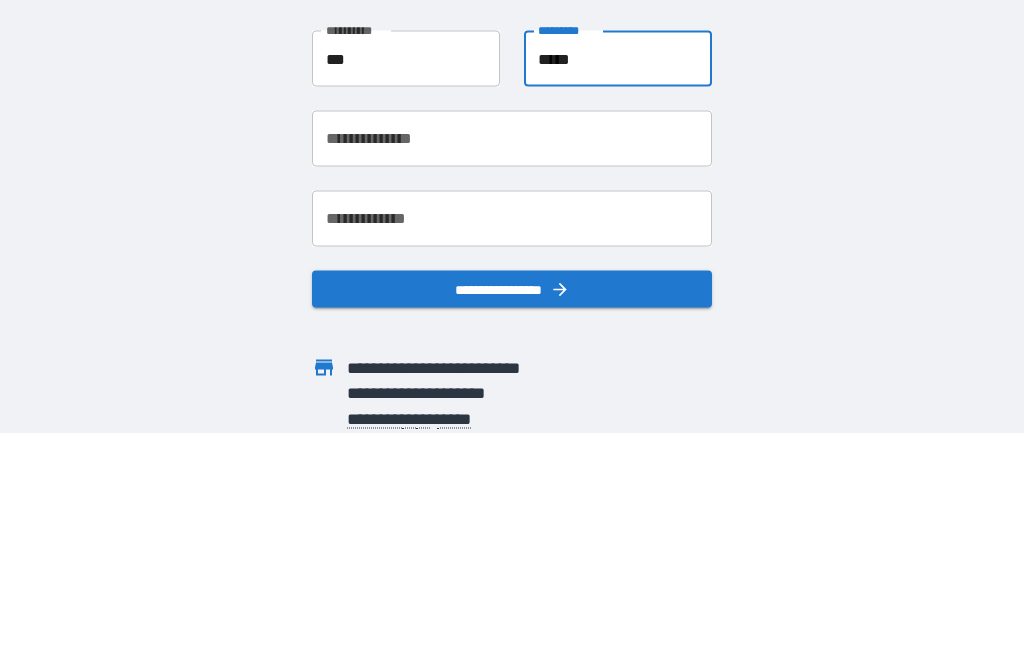 type on "******" 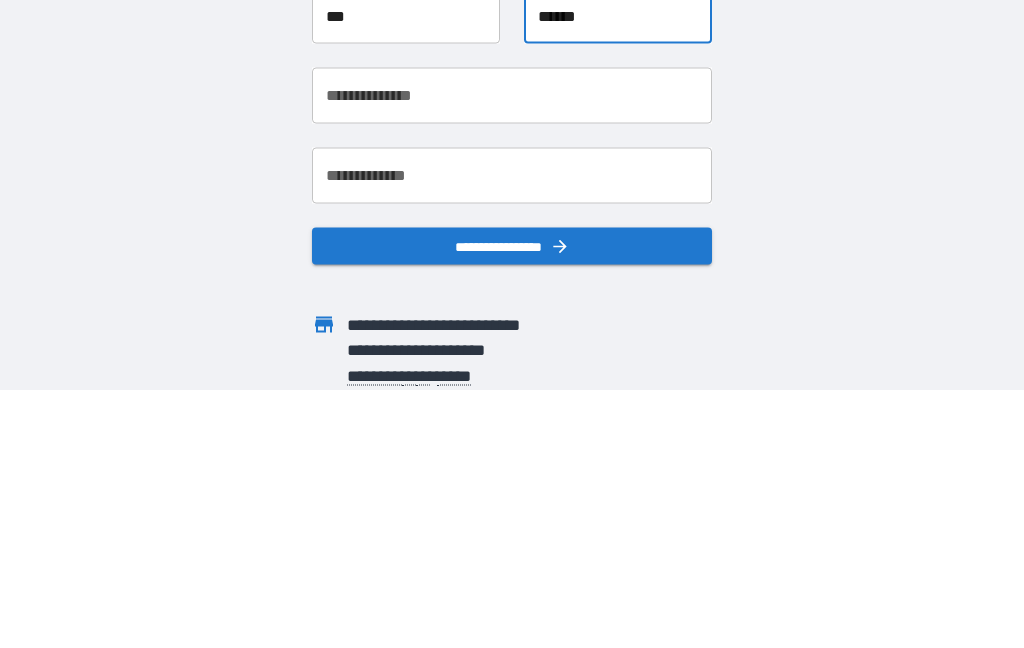 type on "**********" 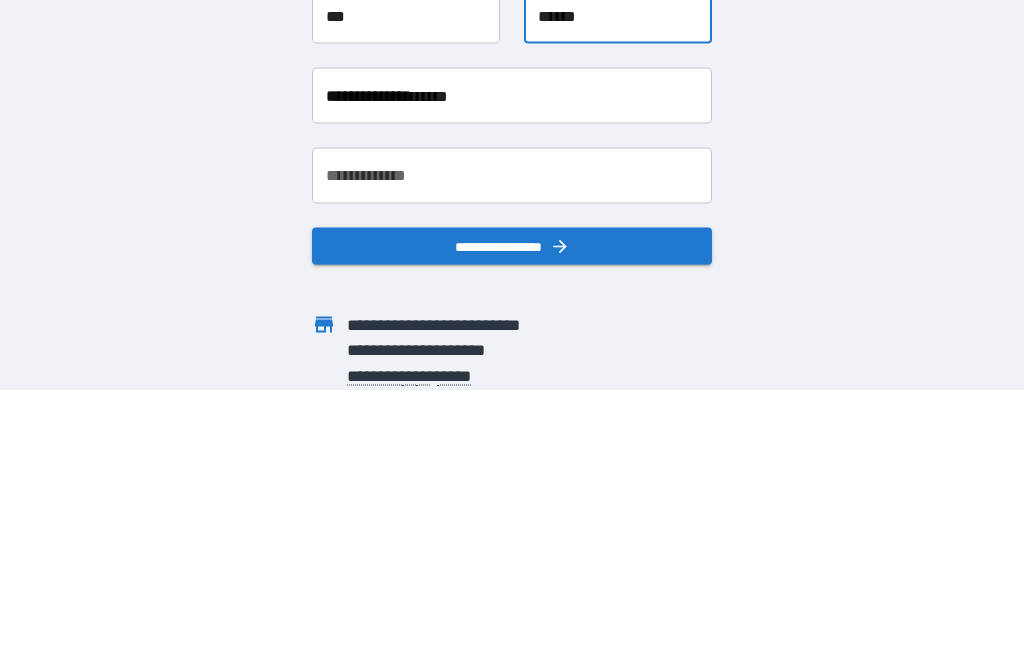 scroll, scrollTop: 80, scrollLeft: 0, axis: vertical 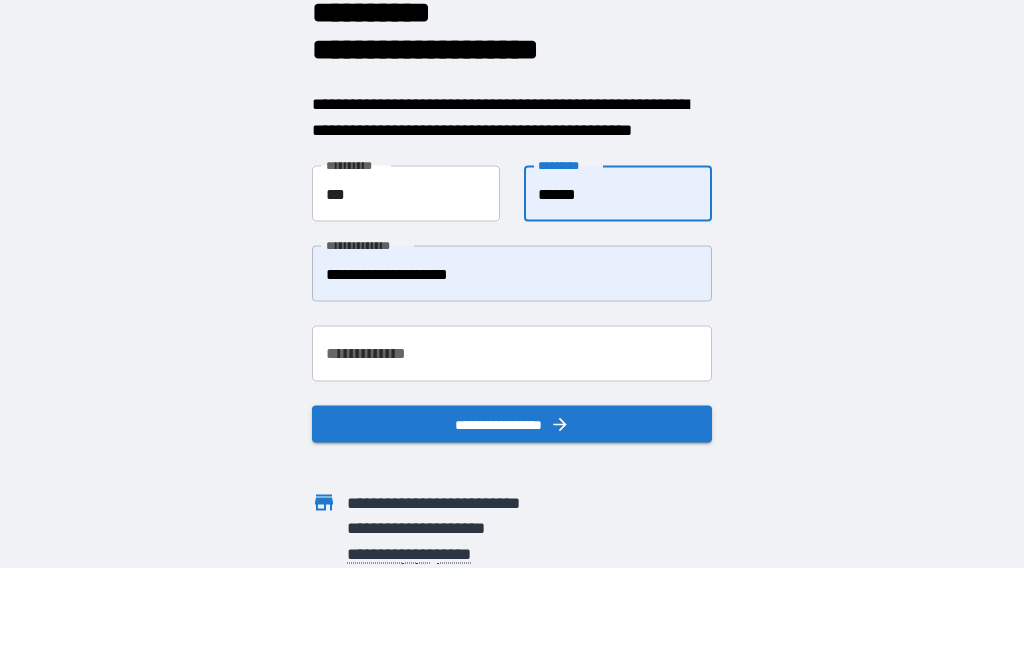 type on "******" 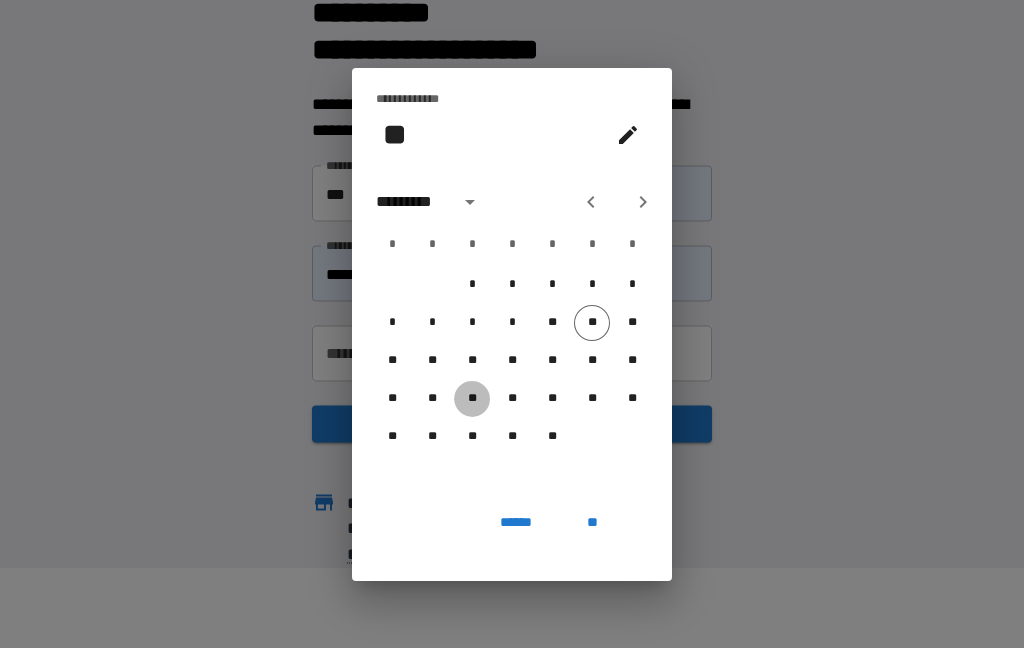 click on "**" at bounding box center [472, 399] 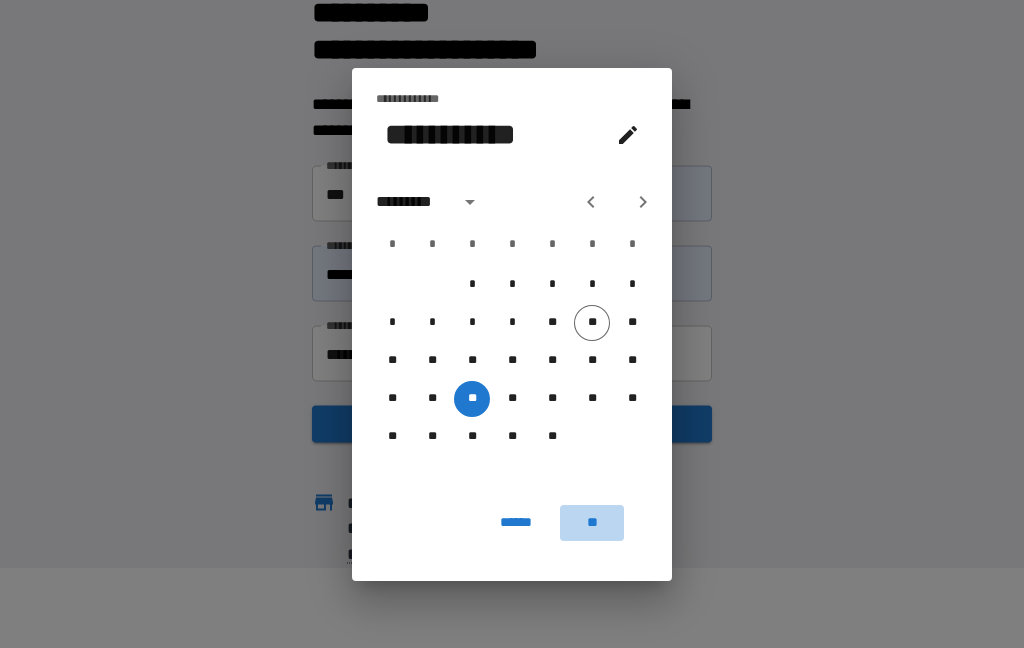 click on "**" at bounding box center [592, 523] 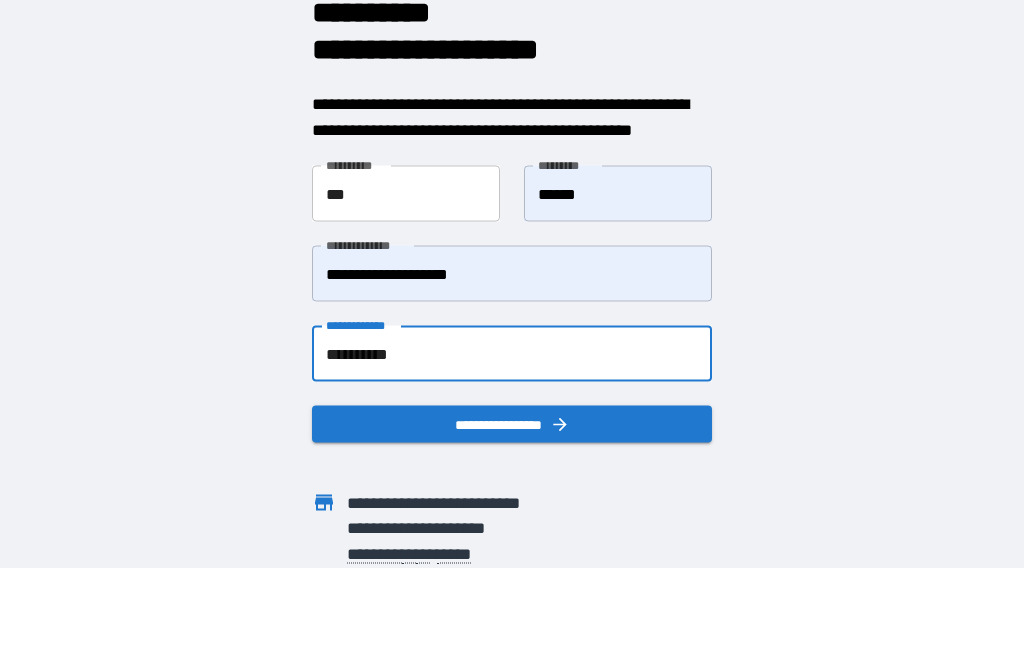 click on "**********" at bounding box center [512, 354] 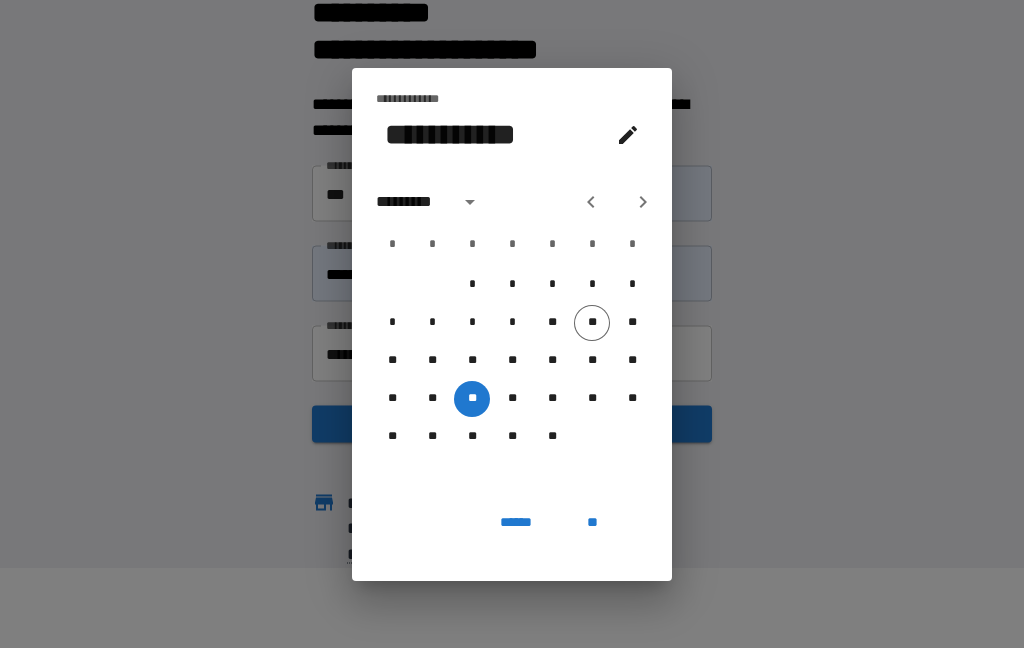 click 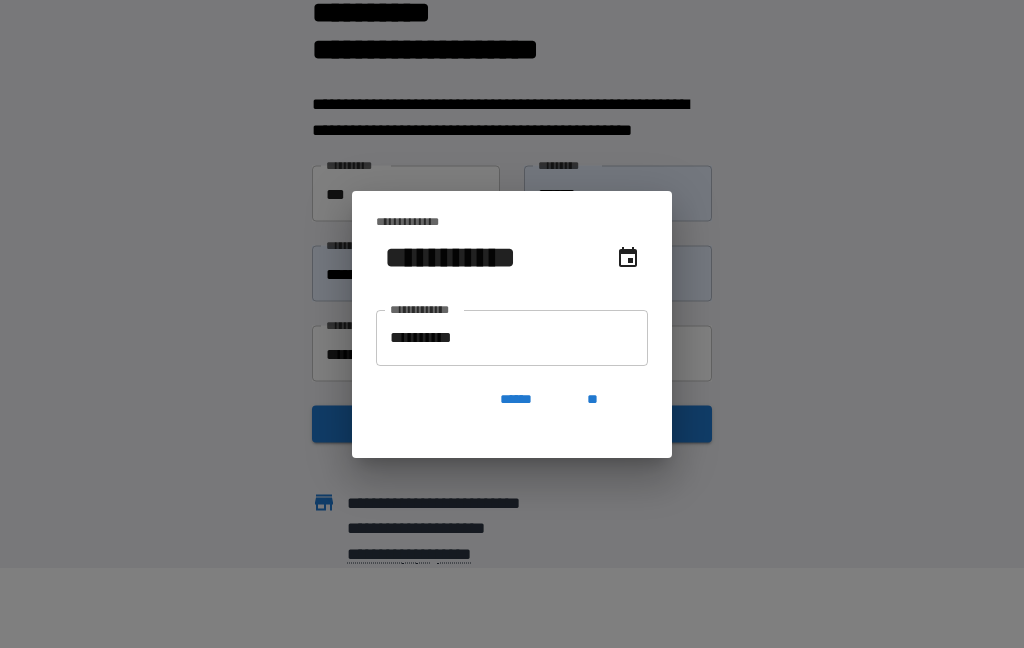click on "**********" at bounding box center [512, 338] 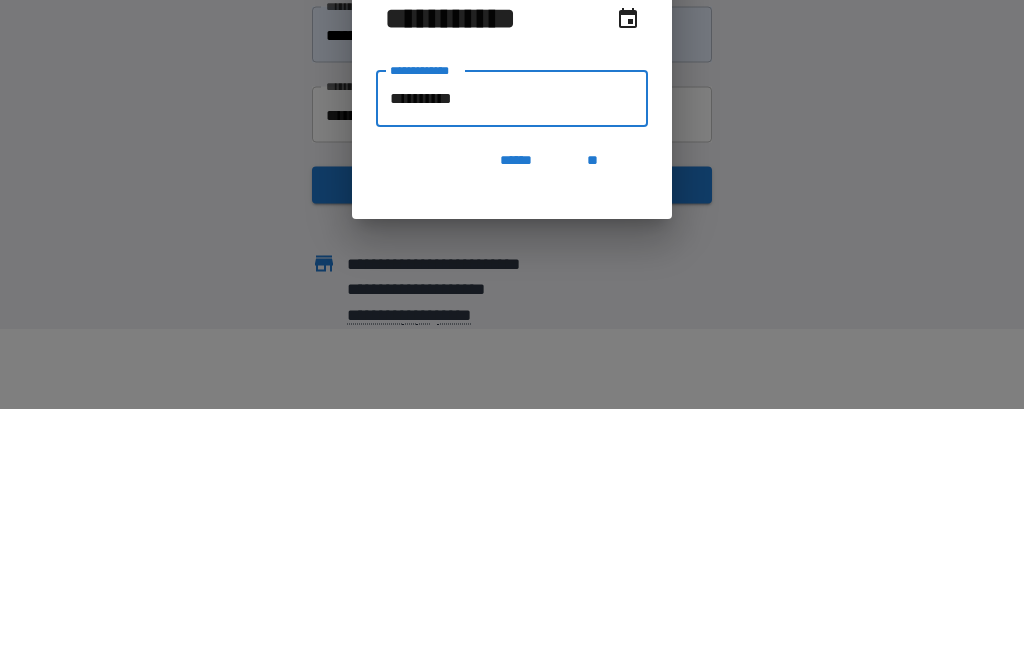 type on "**********" 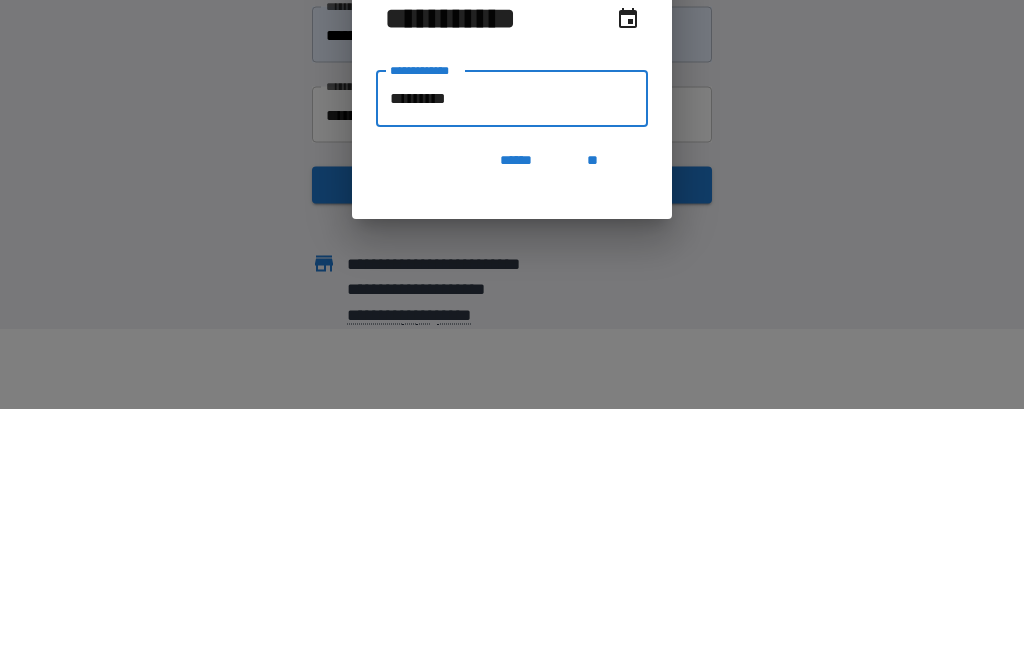 type on "********" 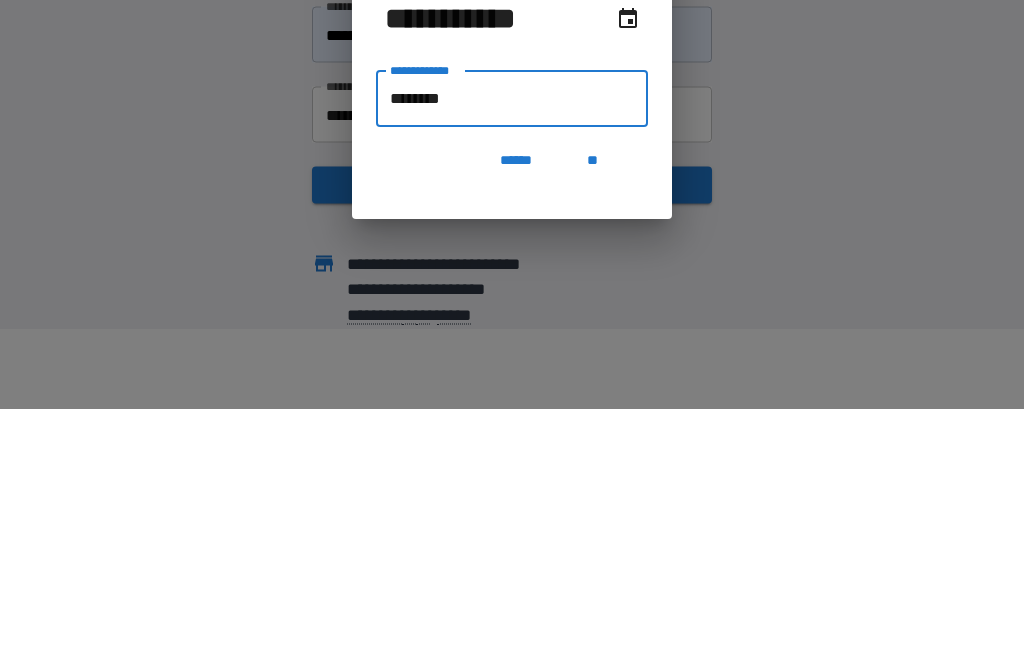 type on "**********" 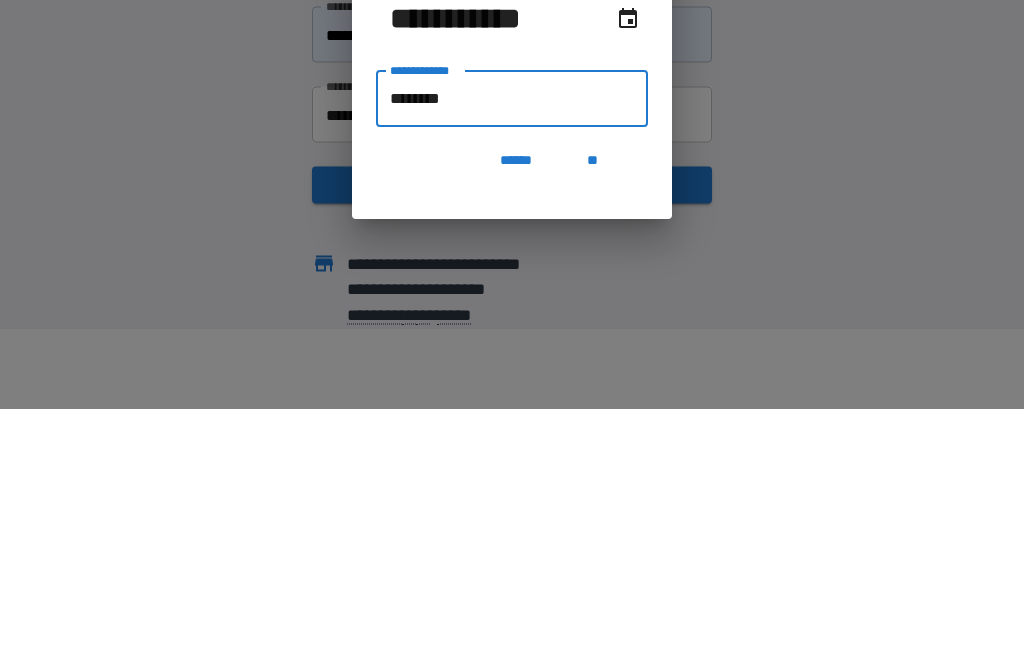 type on "*******" 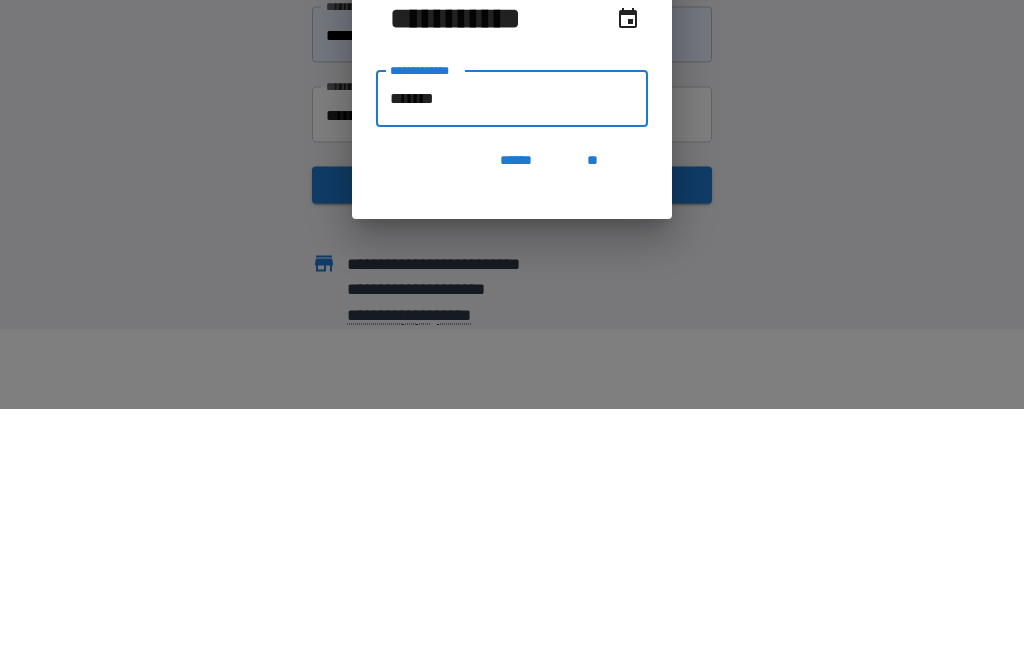 type on "**********" 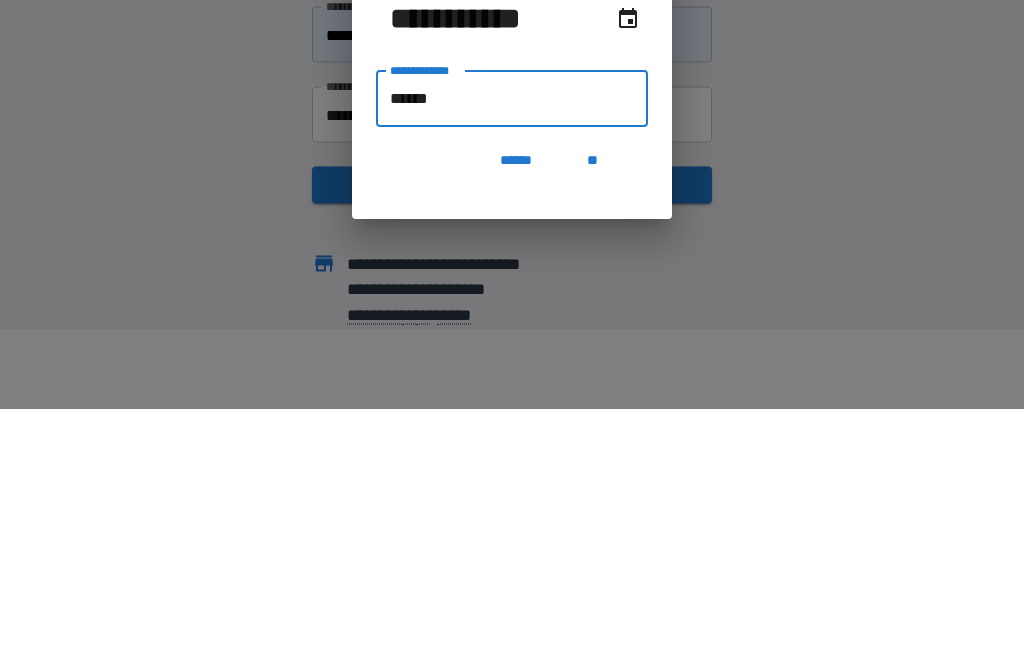 type on "**********" 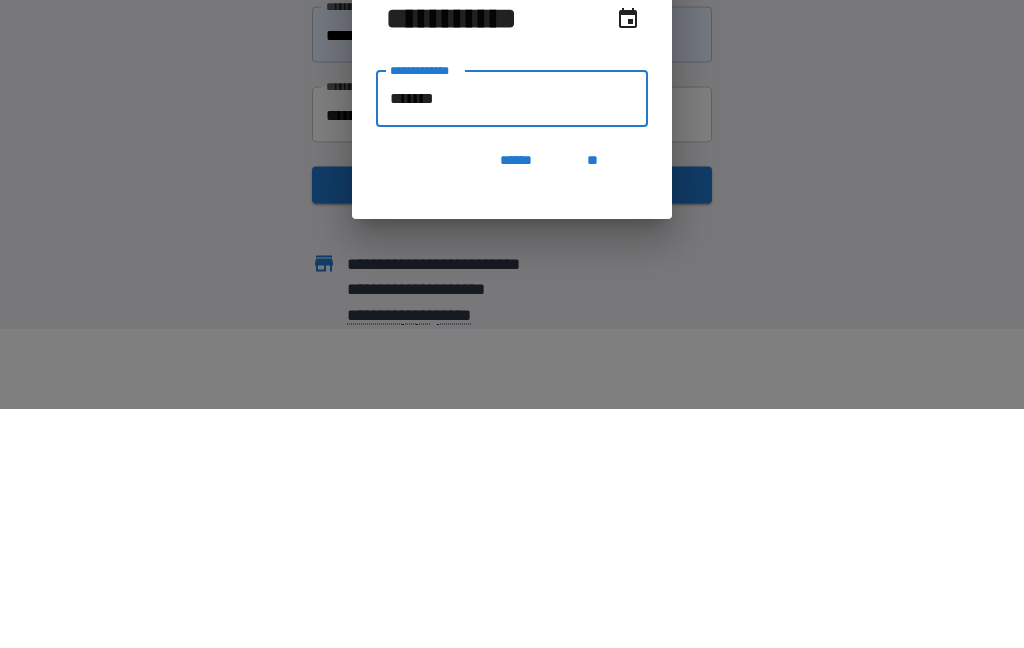 type on "**********" 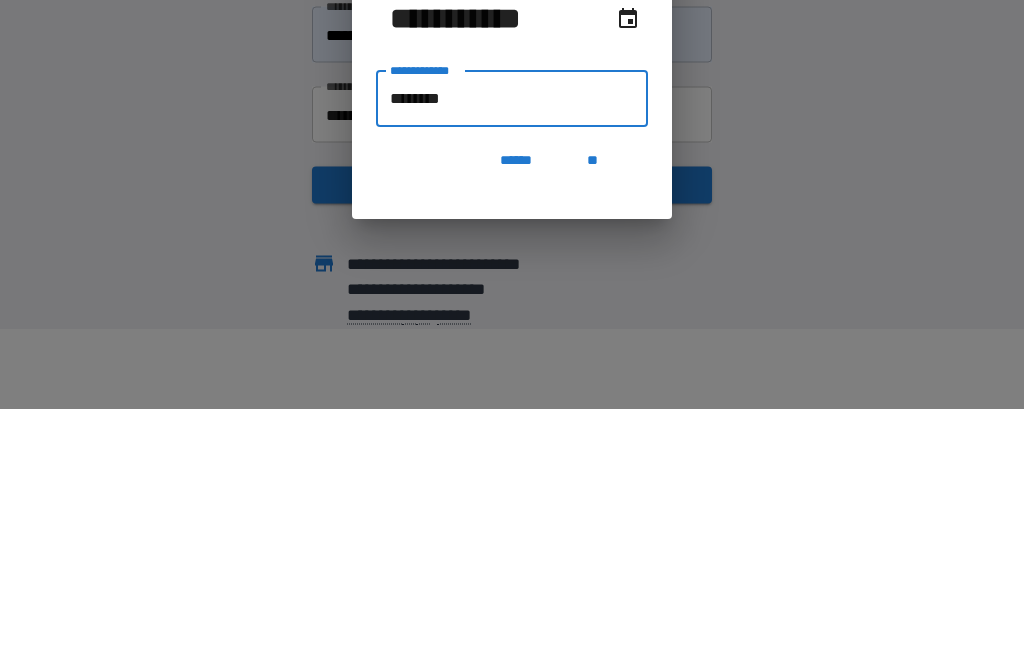 type on "**********" 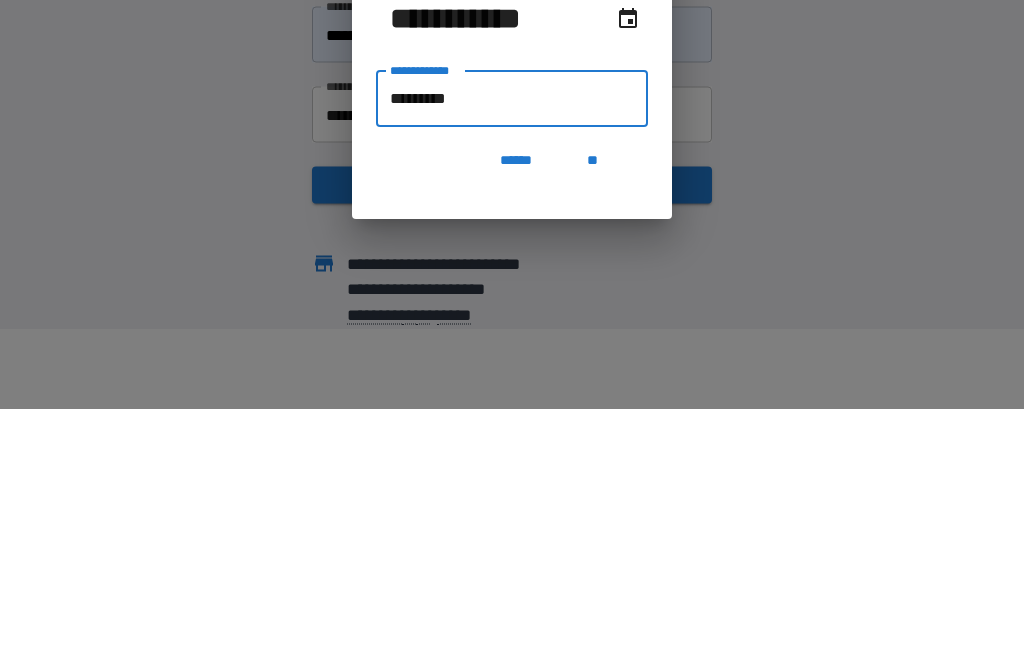 type on "**********" 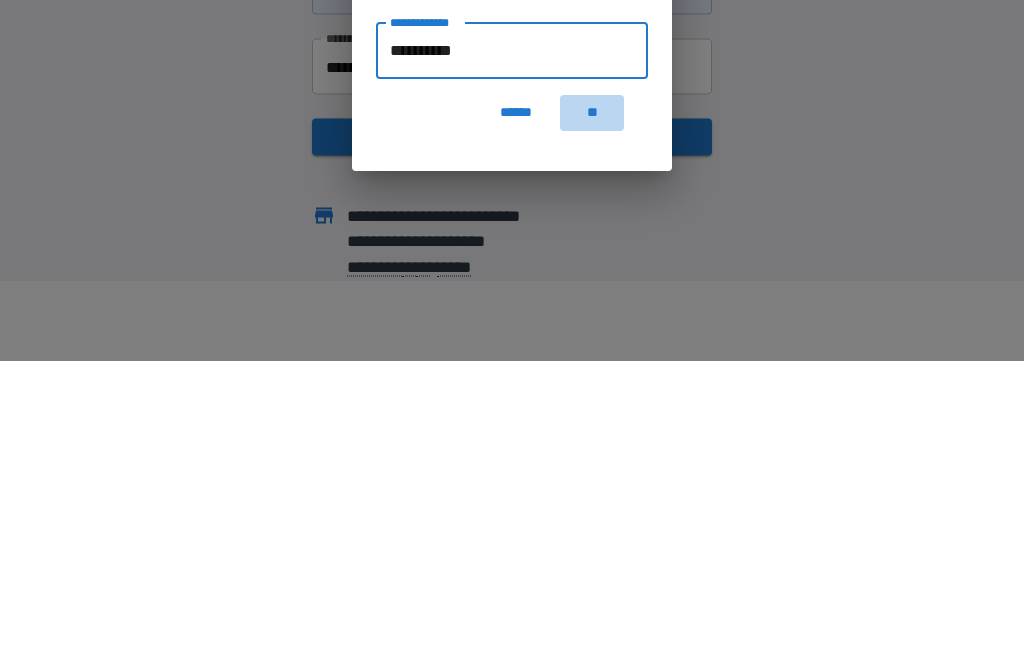 type on "**********" 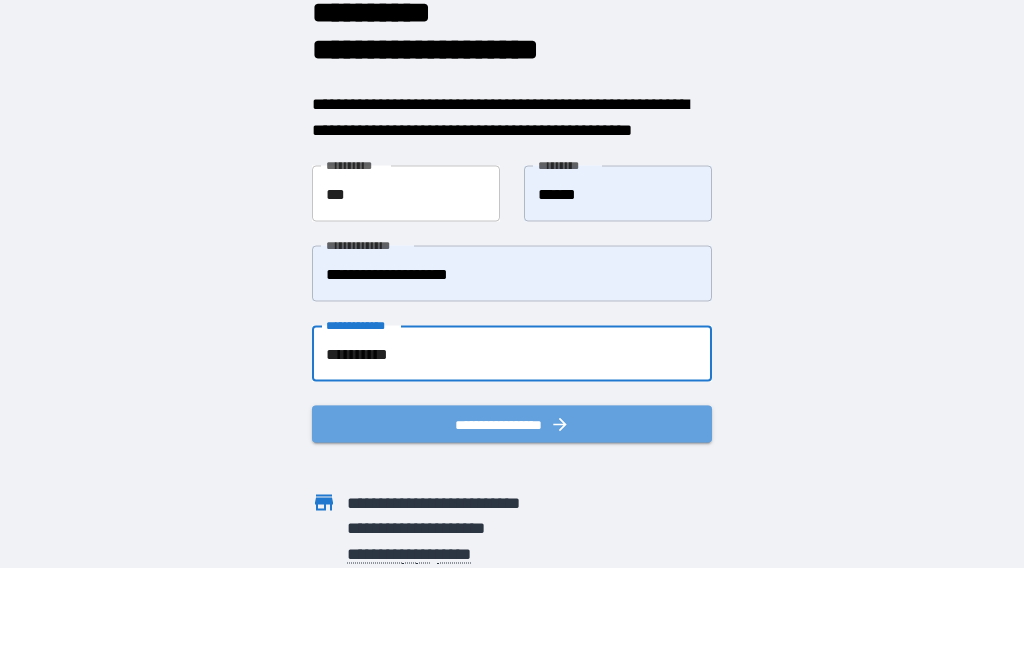 click on "**********" at bounding box center (512, 424) 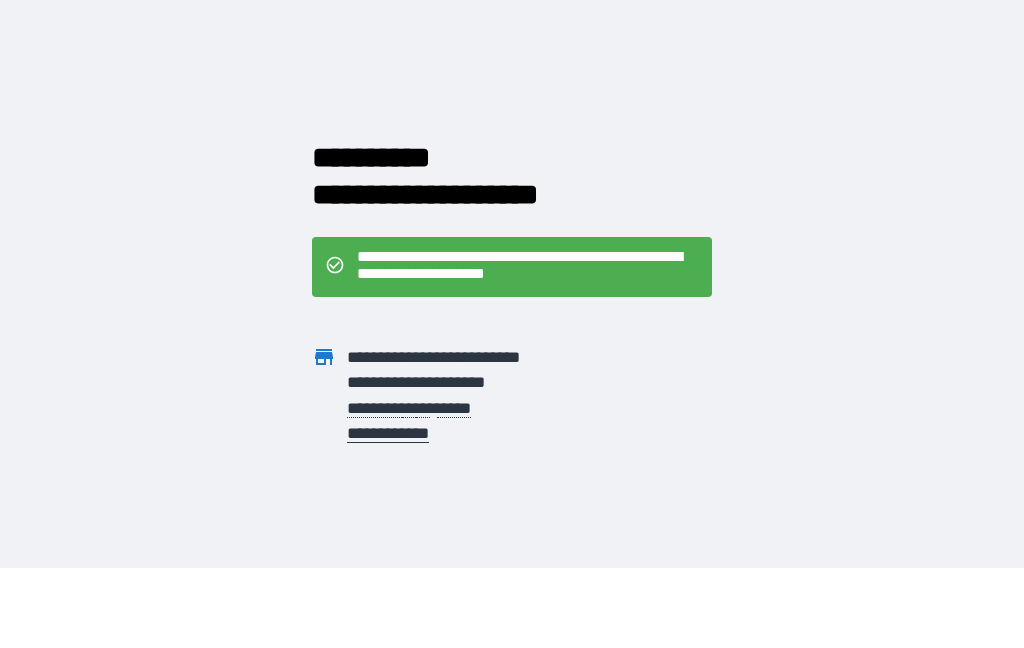 click on "**********" at bounding box center (528, 267) 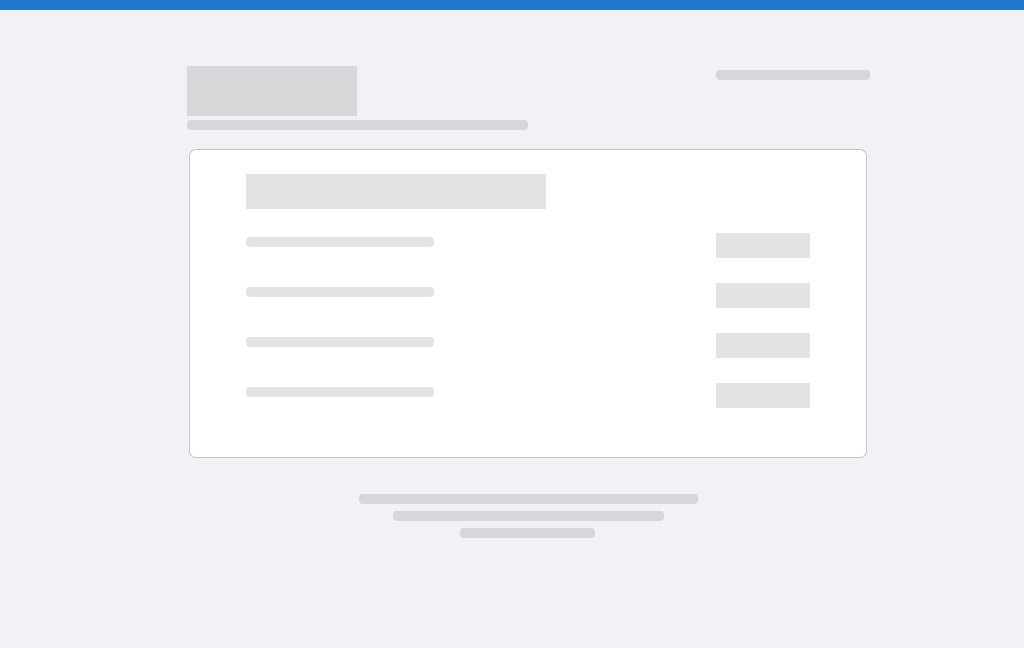 scroll, scrollTop: 0, scrollLeft: 0, axis: both 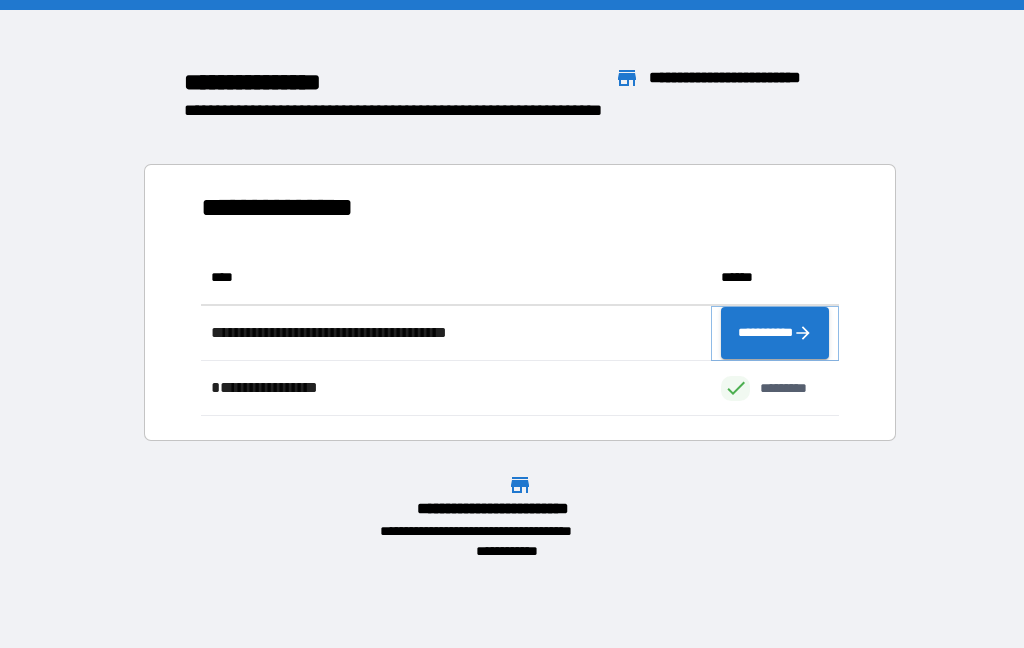 click 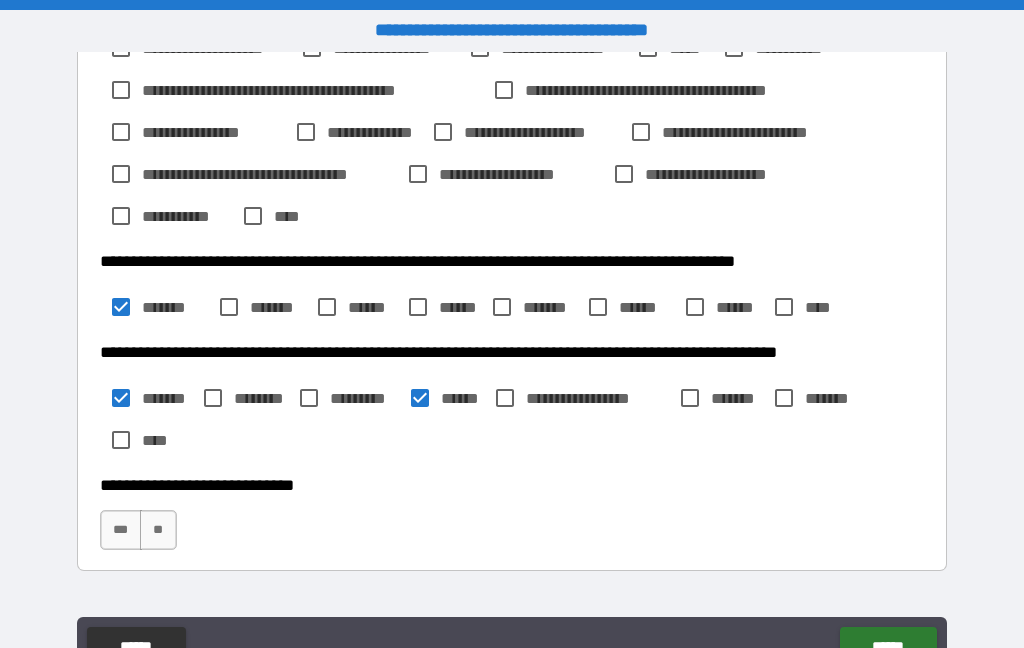 scroll, scrollTop: 370, scrollLeft: 0, axis: vertical 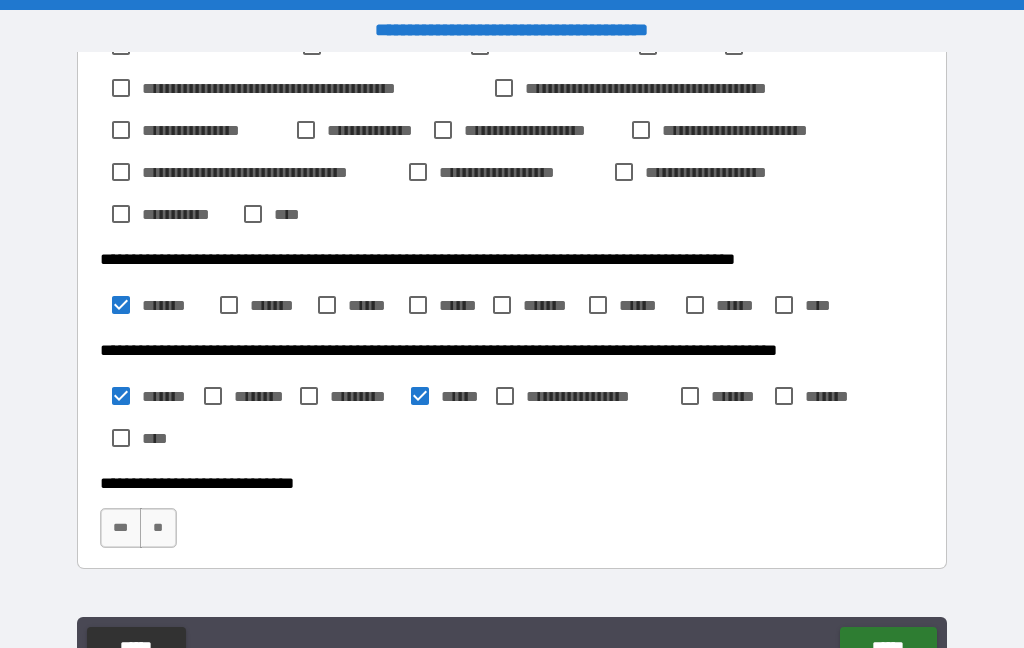 click on "***" at bounding box center [121, 528] 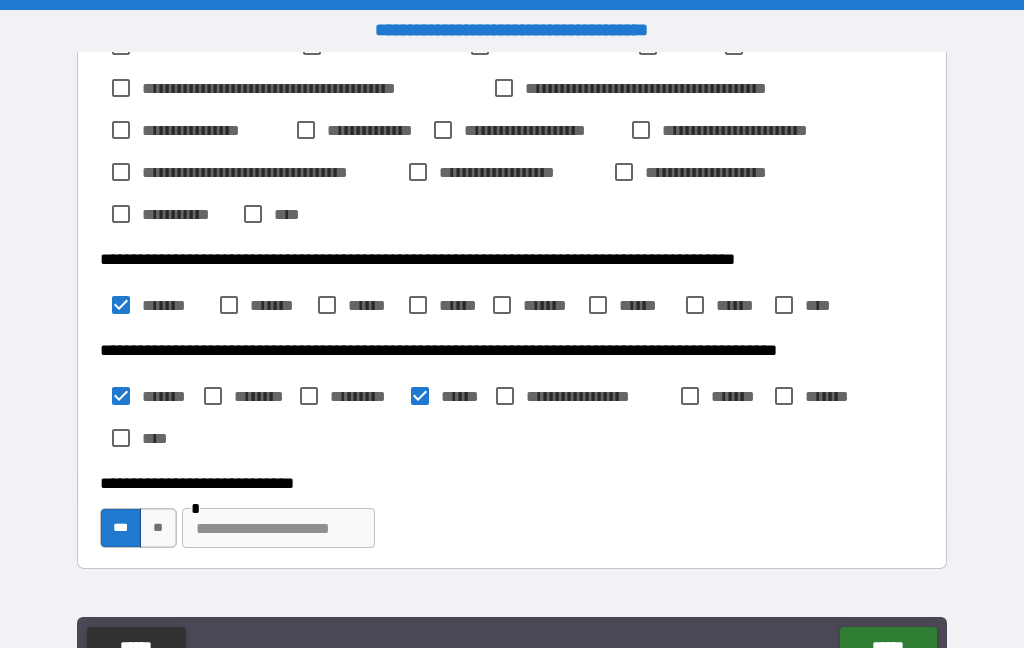 scroll, scrollTop: 373, scrollLeft: 0, axis: vertical 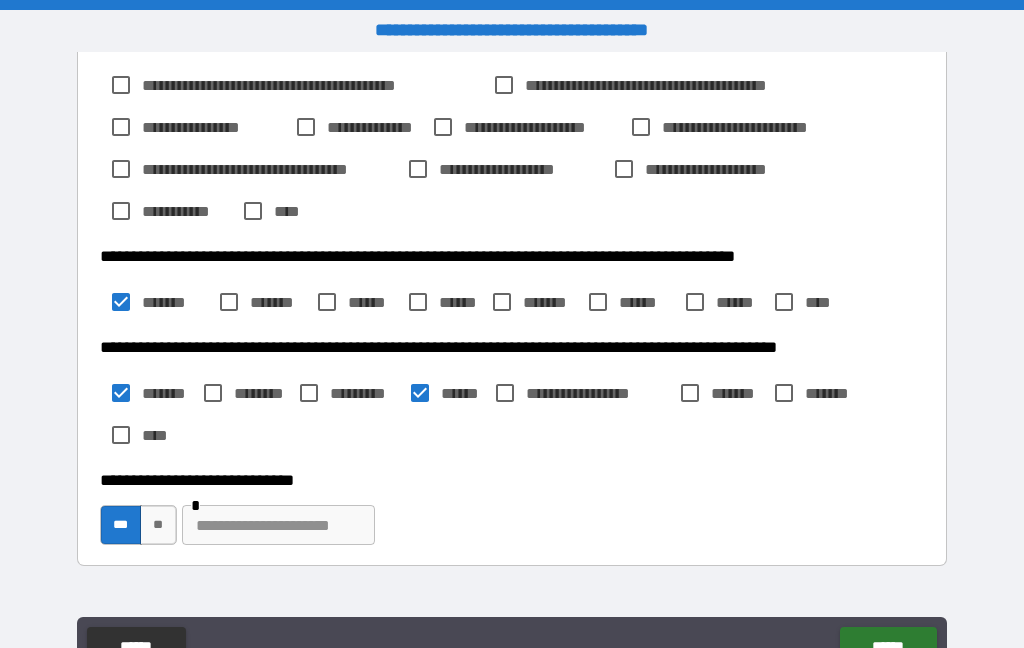 click at bounding box center [278, 525] 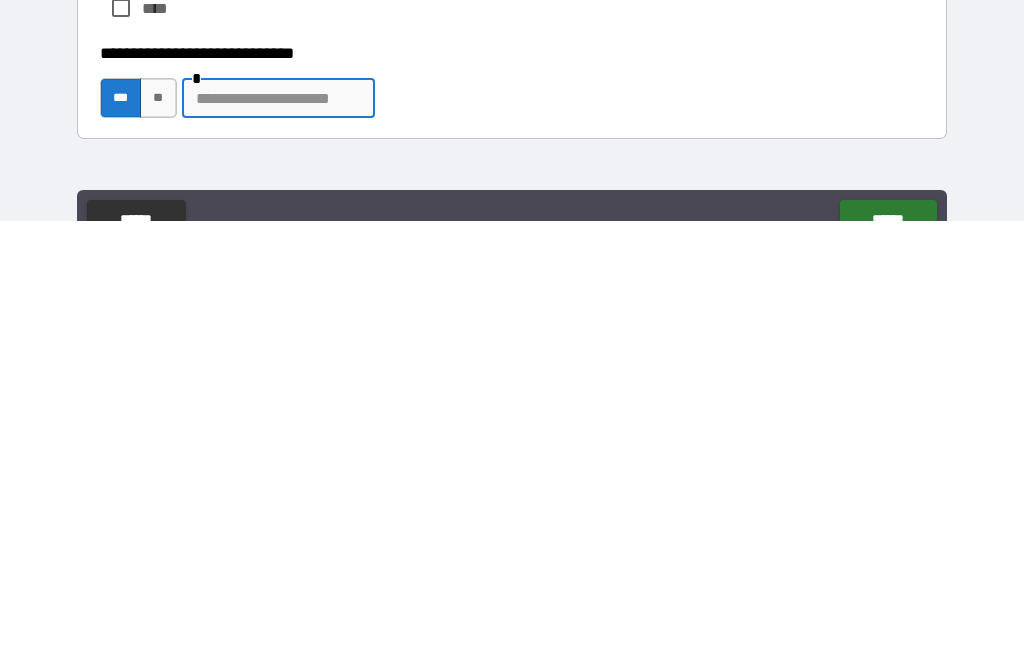 type on "*" 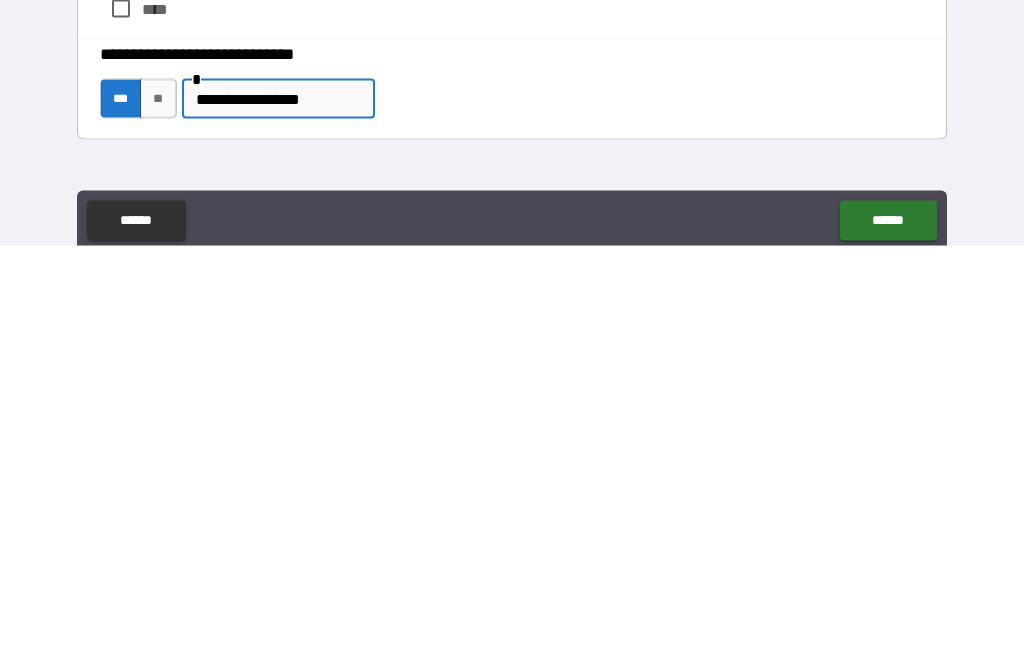 scroll, scrollTop: 29, scrollLeft: 0, axis: vertical 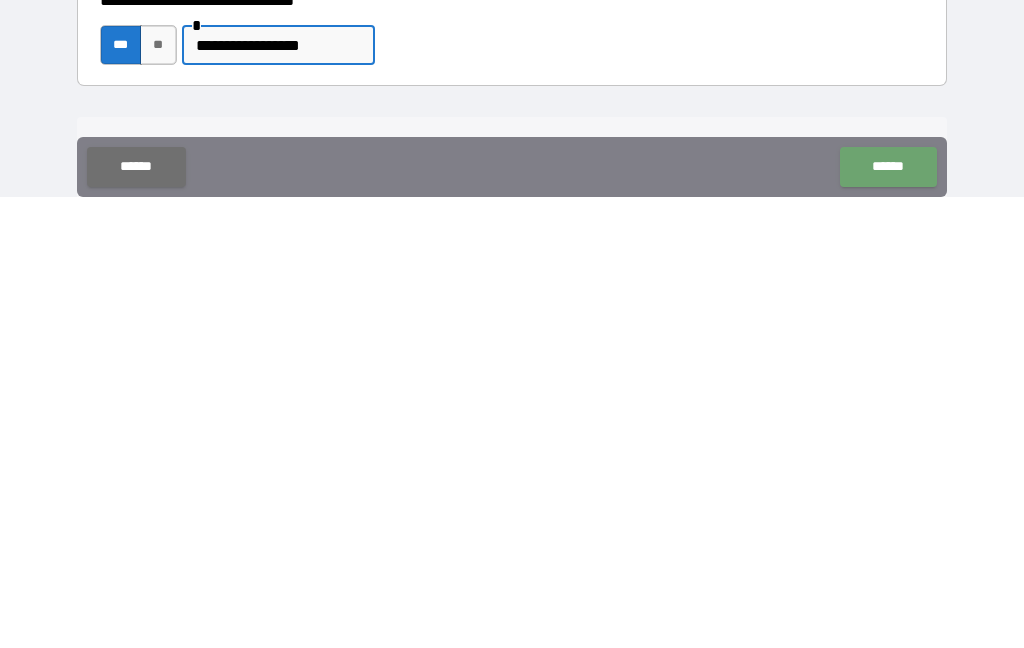 type on "**********" 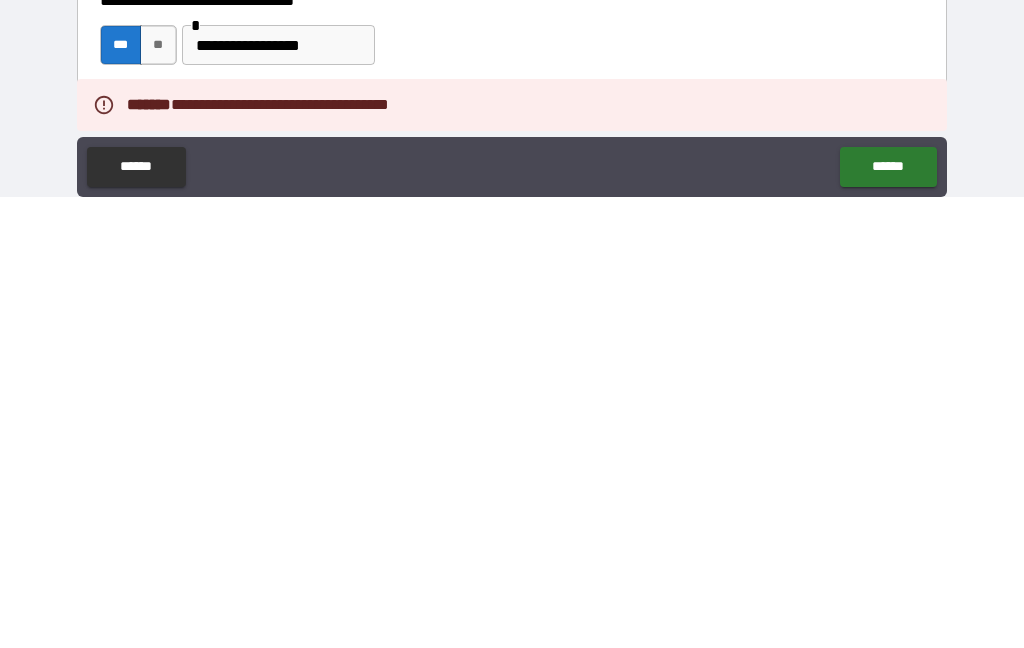scroll, scrollTop: 80, scrollLeft: 0, axis: vertical 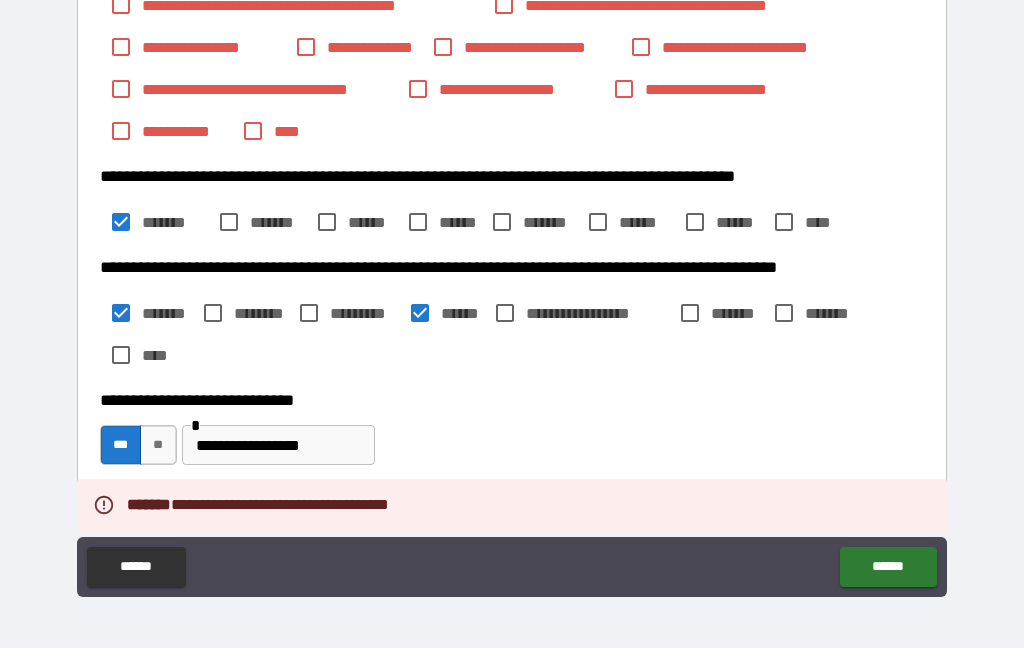 click on "******" at bounding box center [888, 567] 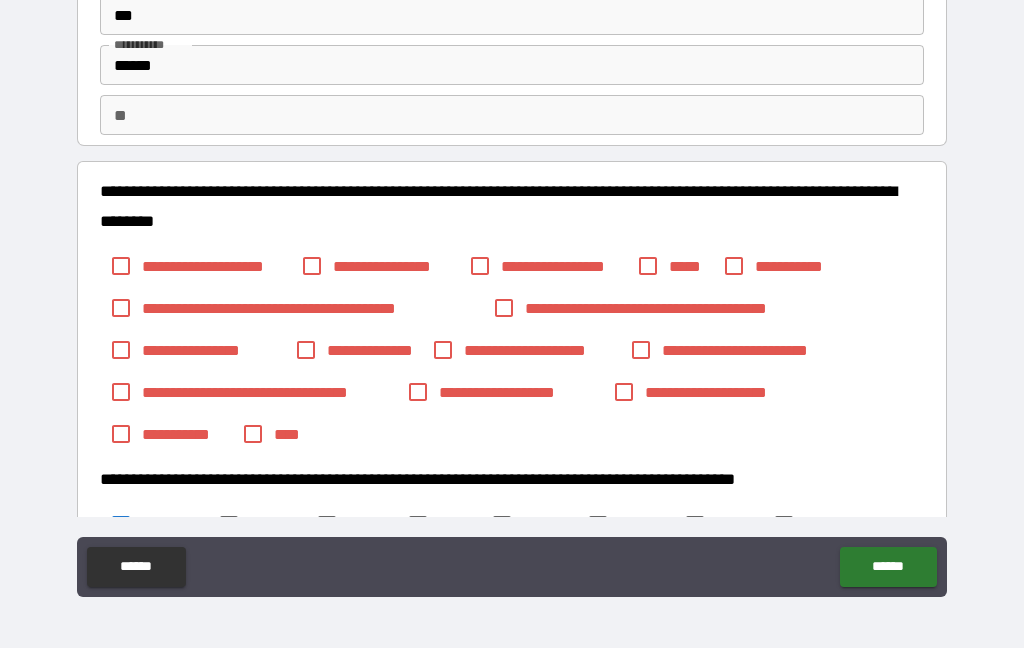 scroll, scrollTop: 73, scrollLeft: 0, axis: vertical 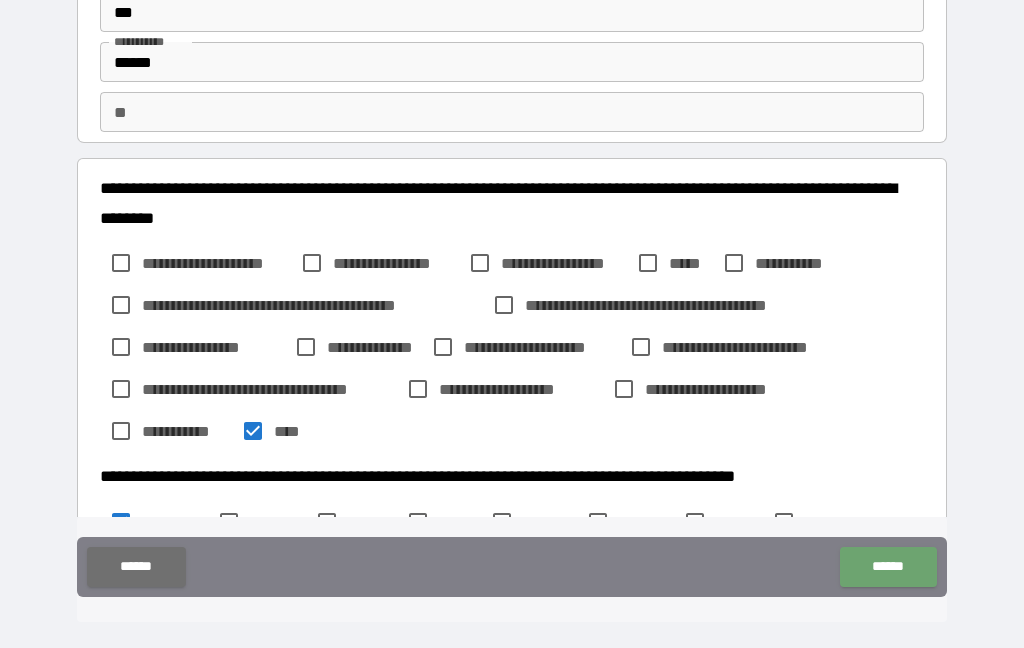 click on "******" at bounding box center [888, 567] 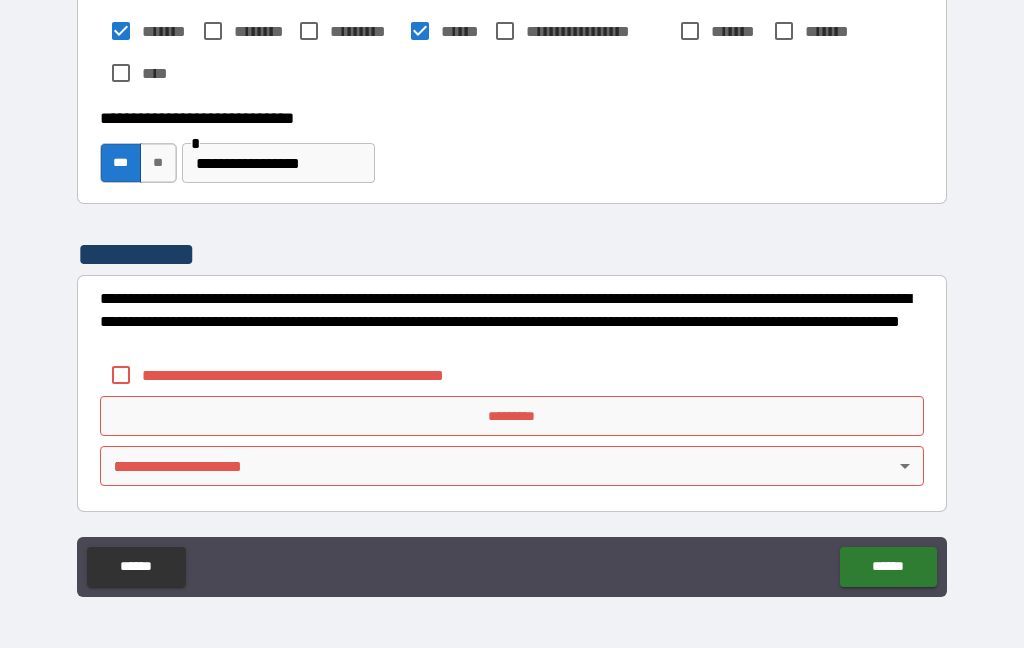 scroll, scrollTop: 655, scrollLeft: 0, axis: vertical 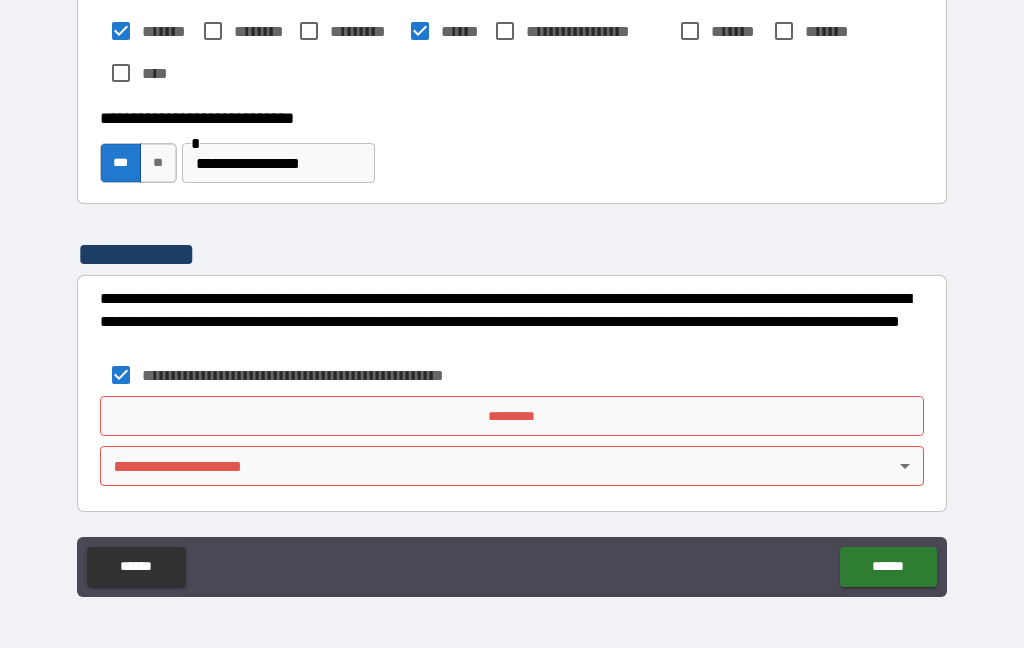 click on "*********" at bounding box center [512, 416] 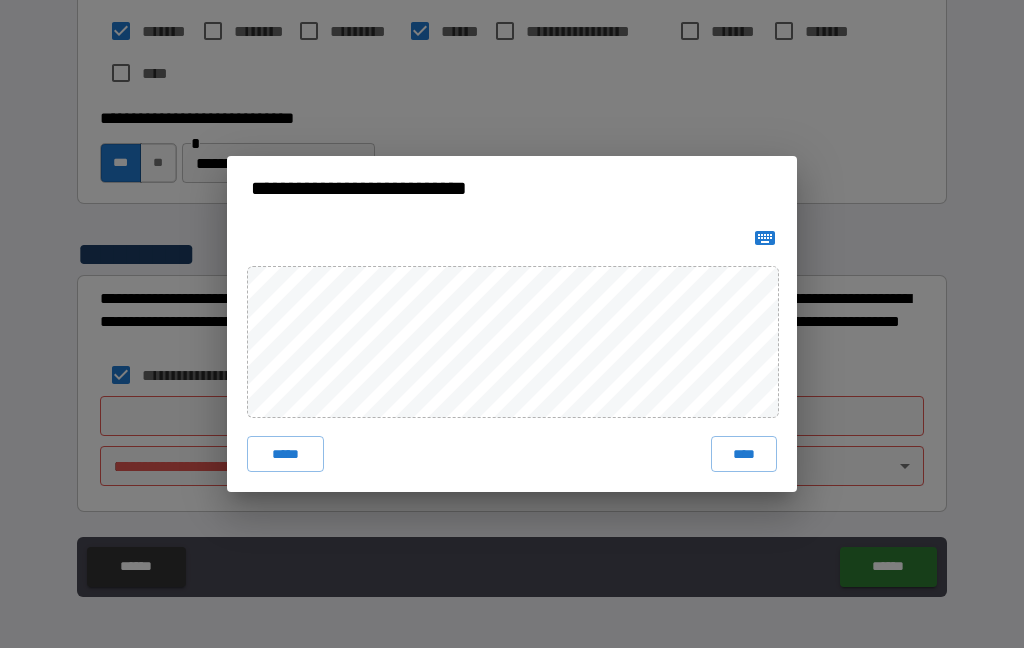 click on "****" at bounding box center (744, 454) 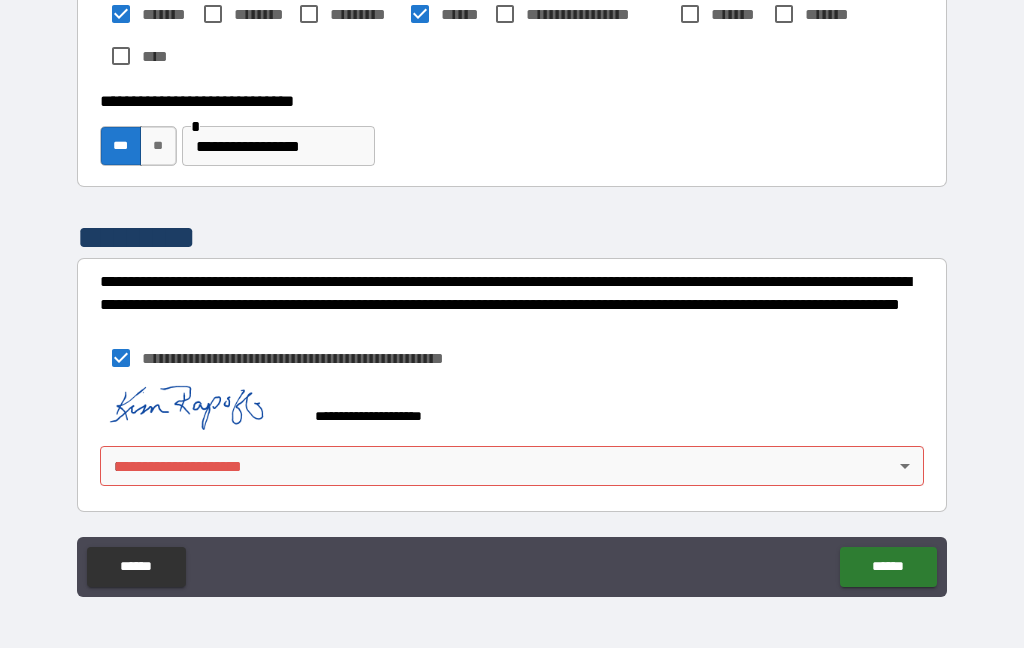 scroll, scrollTop: 672, scrollLeft: 0, axis: vertical 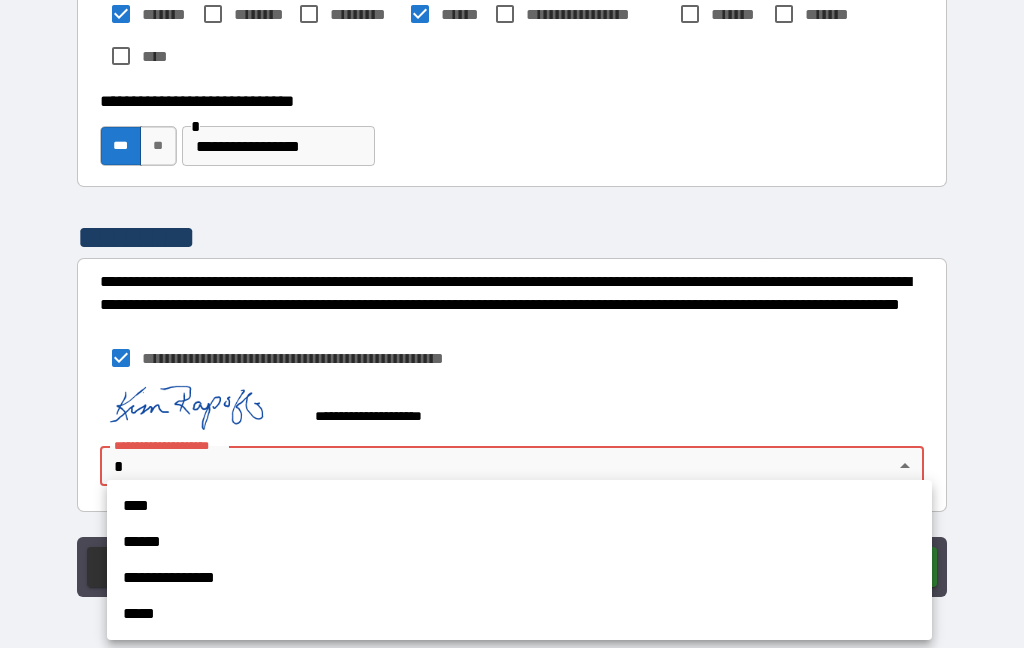 click on "****" at bounding box center (519, 506) 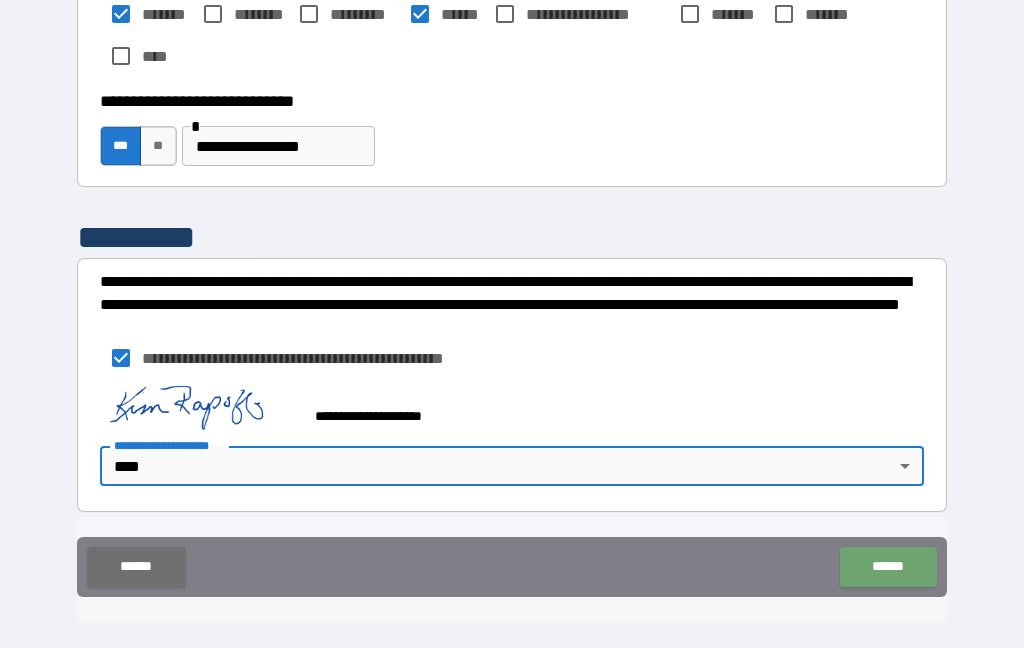 click on "******" at bounding box center (888, 567) 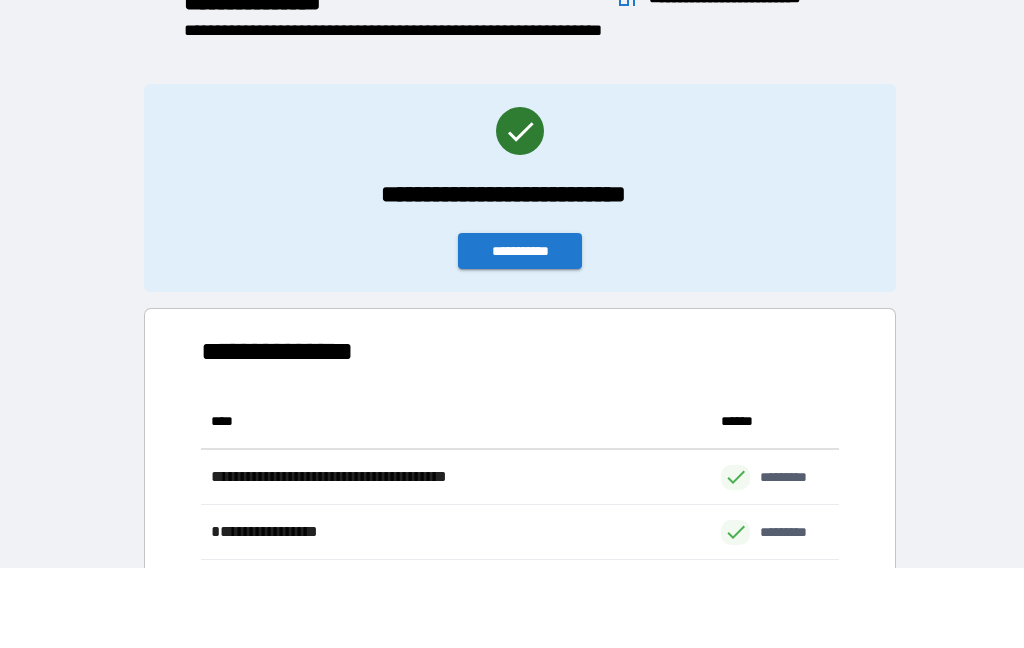 scroll, scrollTop: 166, scrollLeft: 638, axis: both 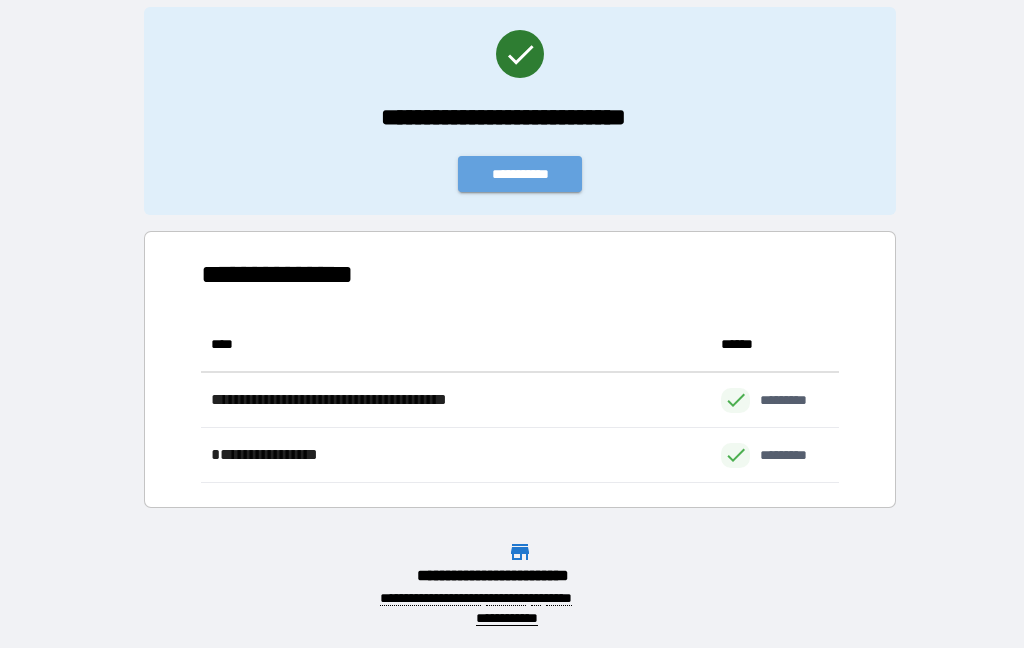 click on "**********" at bounding box center [520, 174] 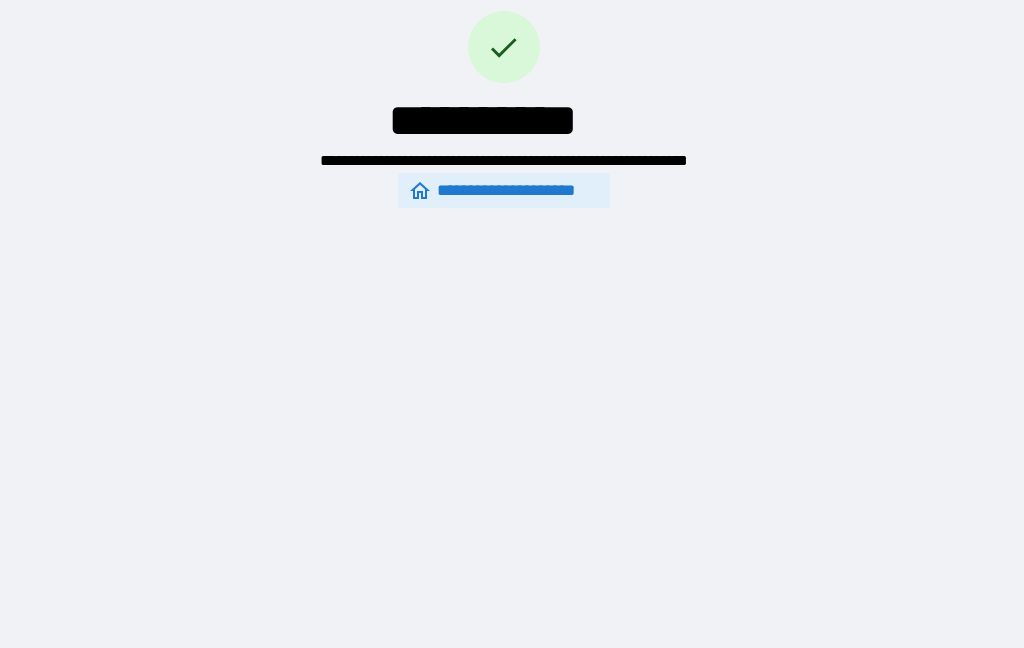 scroll, scrollTop: 0, scrollLeft: 0, axis: both 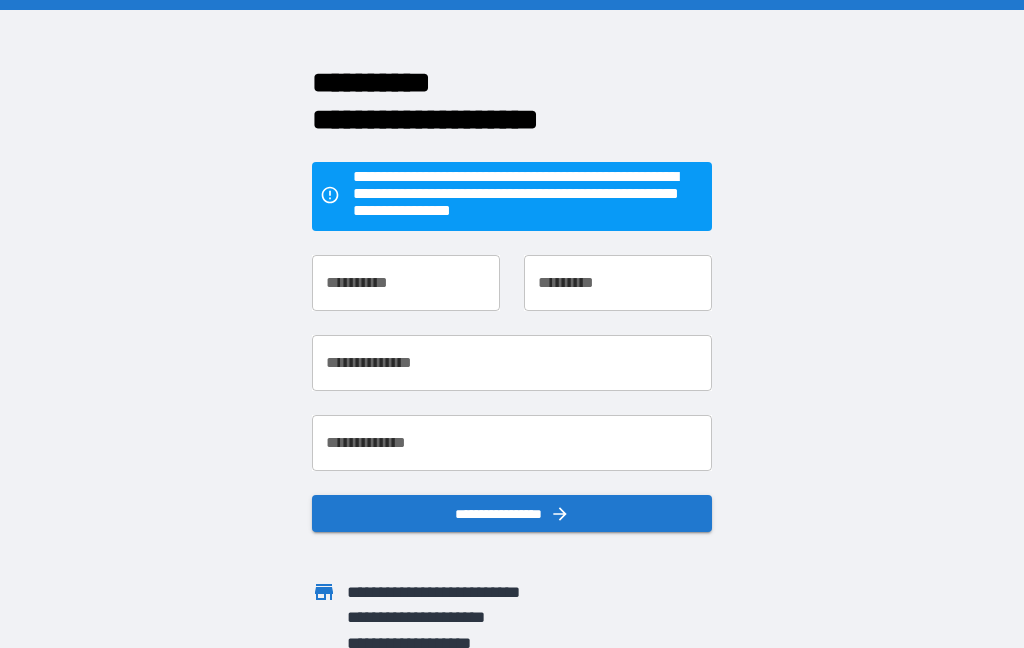 click on "**********" at bounding box center [406, 283] 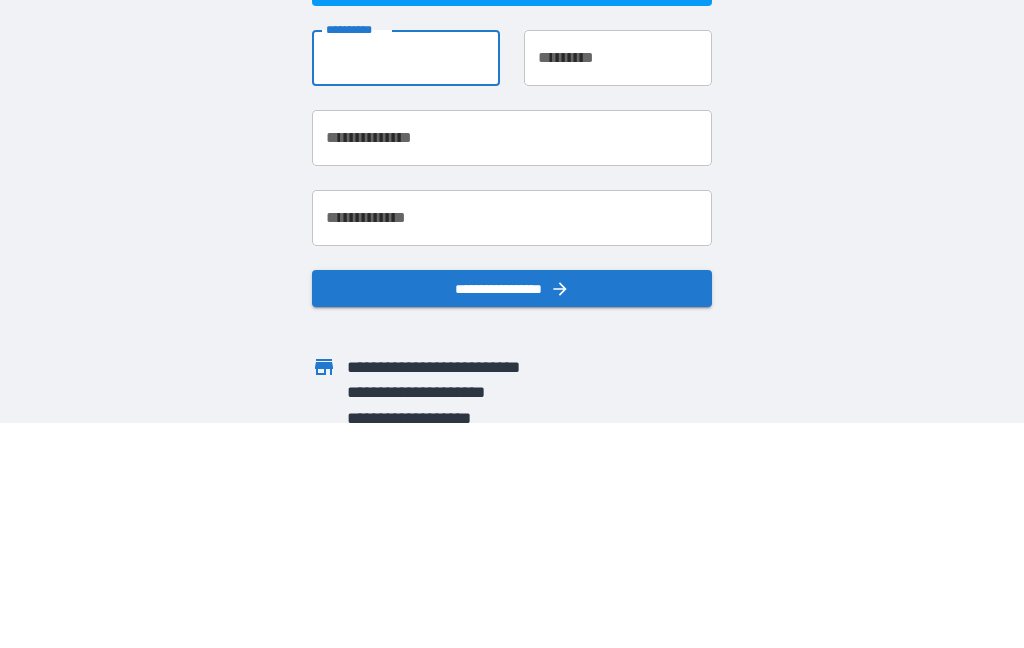 type on "***" 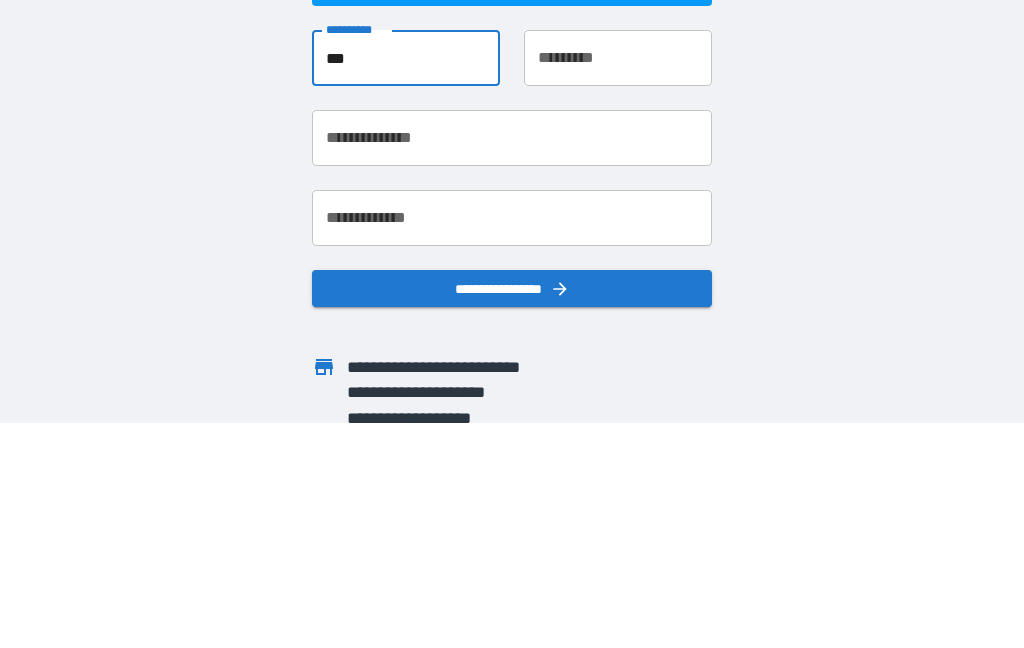 type on "******" 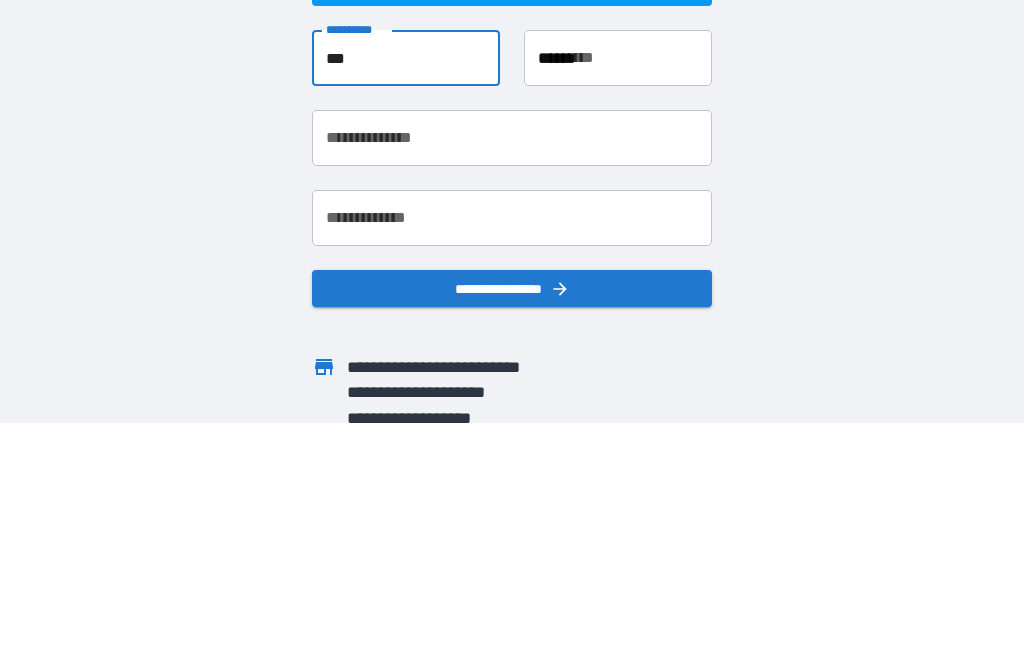 type on "**********" 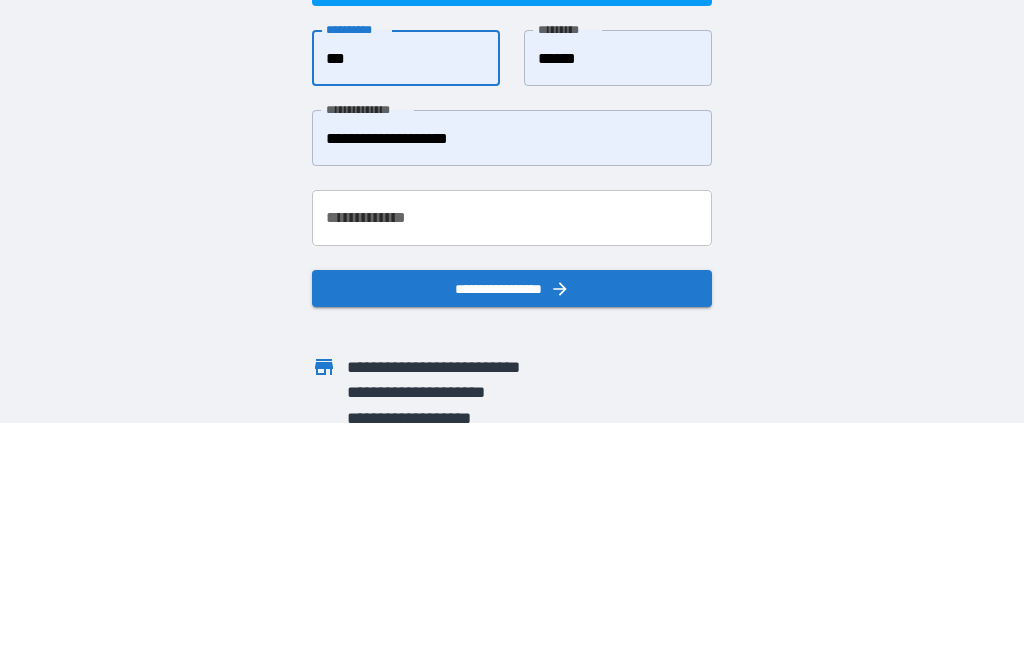 scroll, scrollTop: 80, scrollLeft: 0, axis: vertical 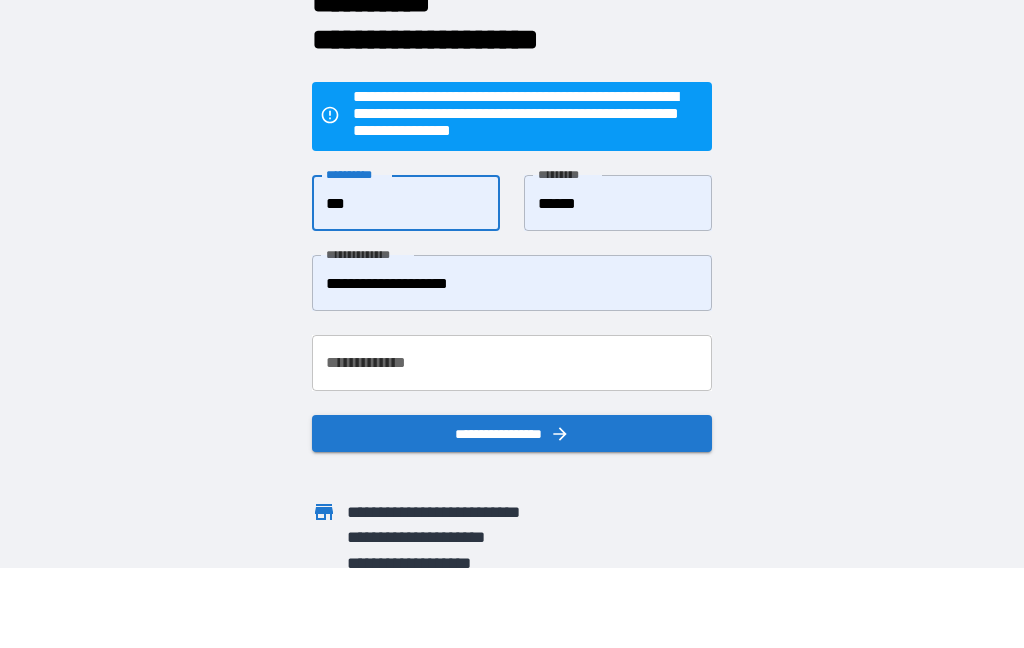 click on "**********" at bounding box center (512, 363) 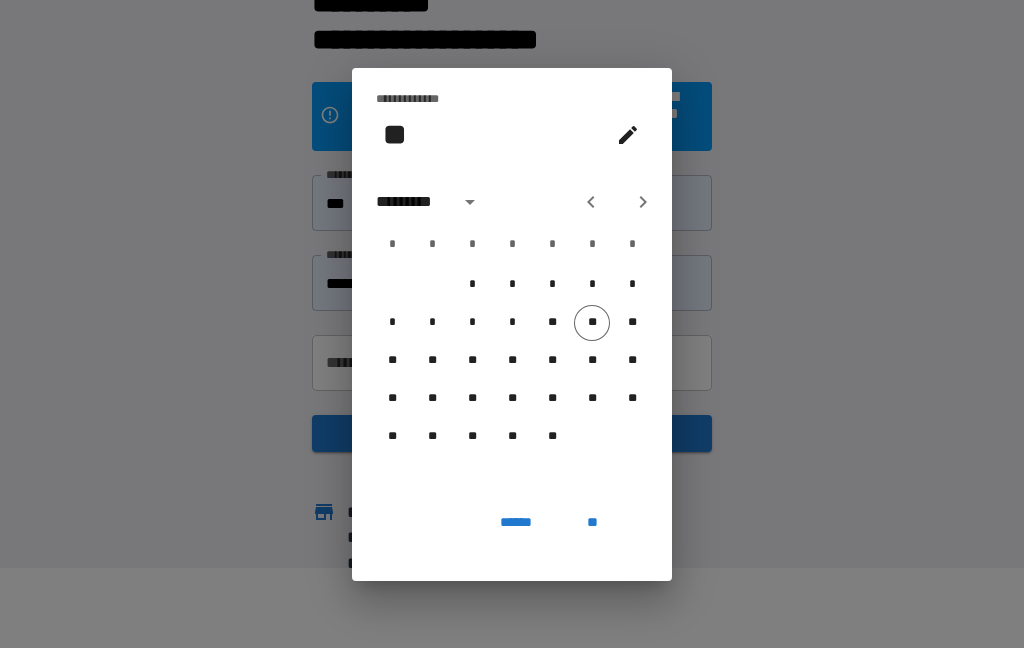 click on "**" at bounding box center [472, 399] 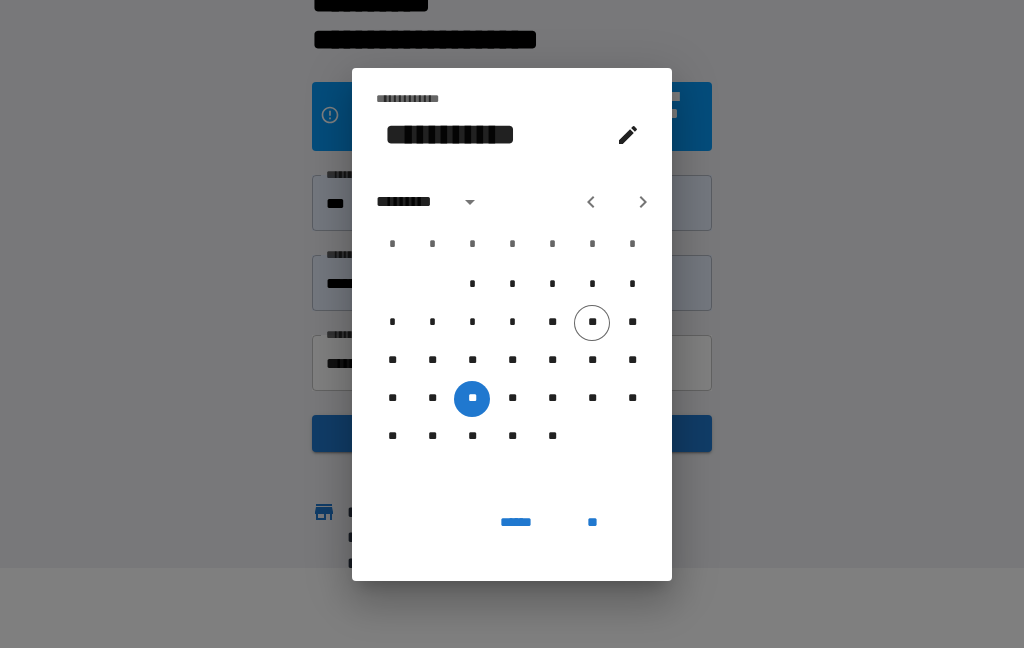 click at bounding box center (470, 202) 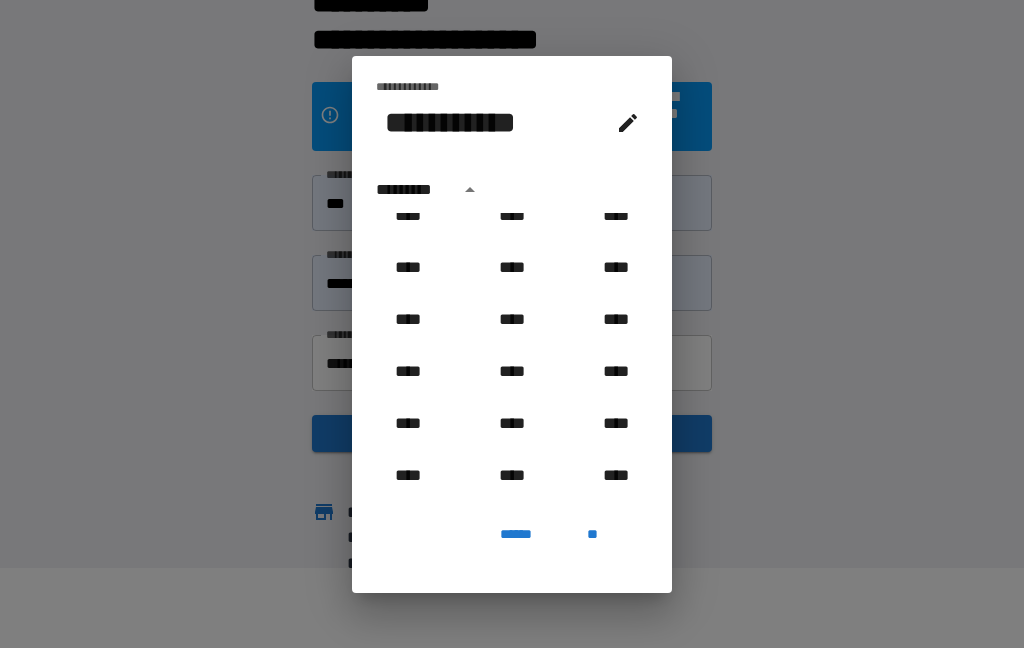 scroll, scrollTop: 643, scrollLeft: 0, axis: vertical 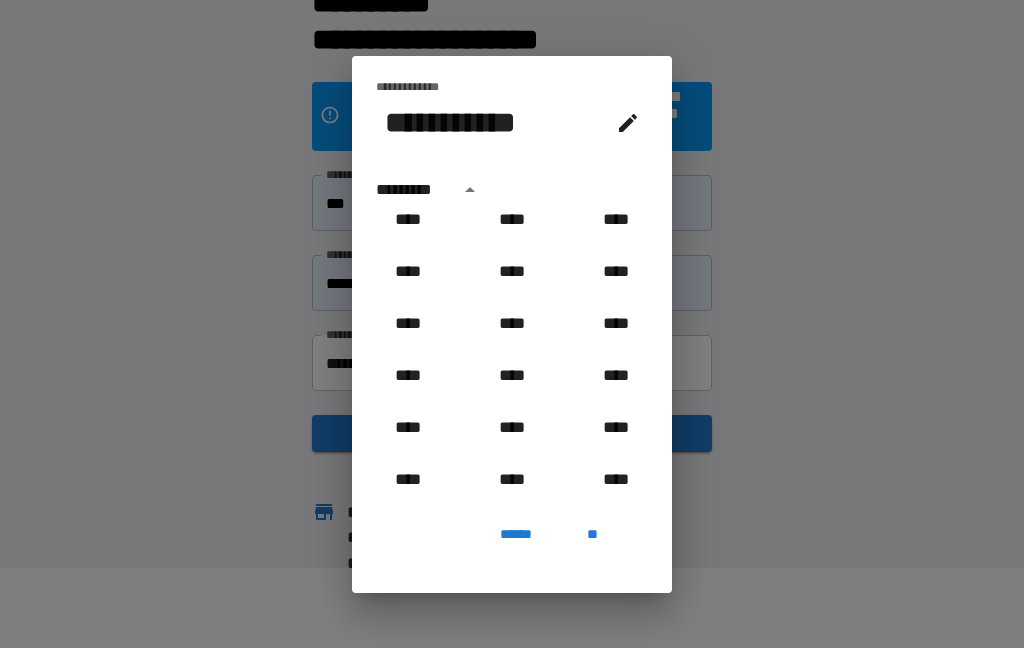 click on "****" at bounding box center (616, 480) 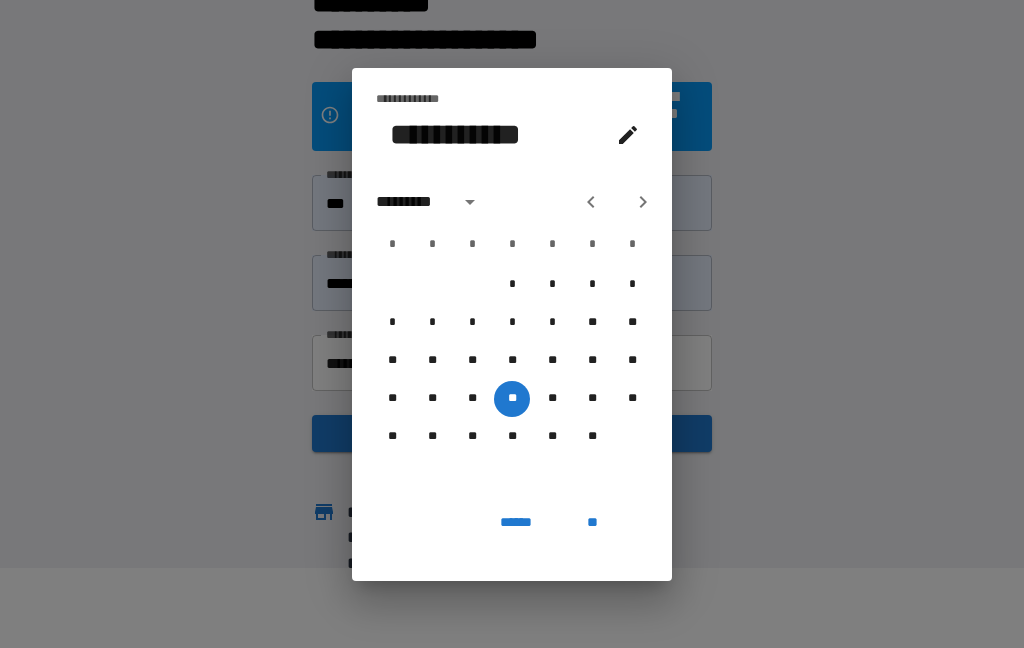 click on "**" at bounding box center [592, 523] 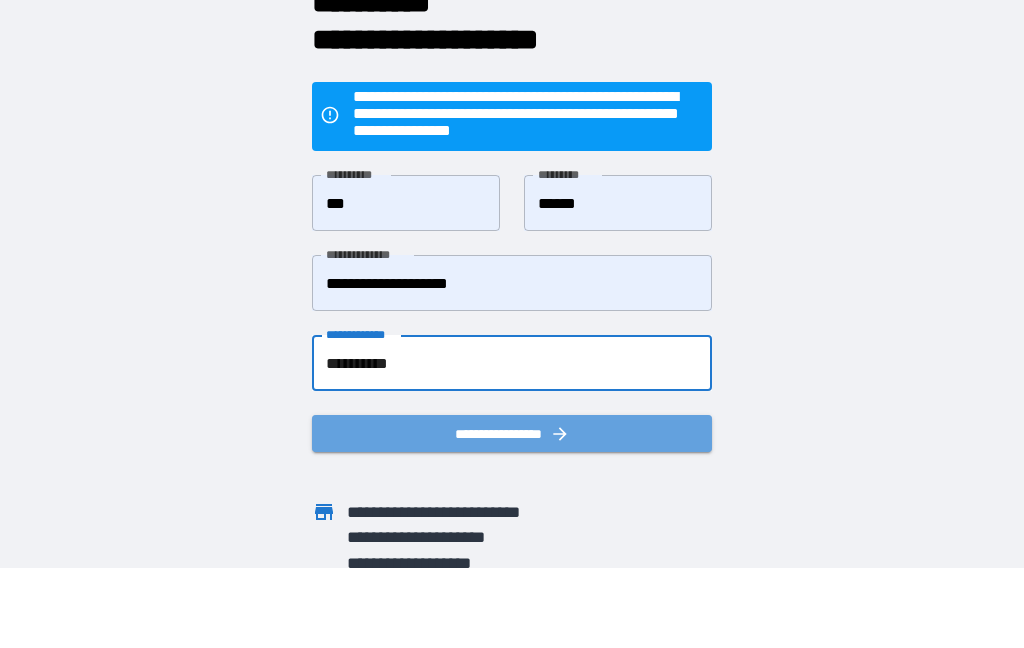 click on "**********" at bounding box center (512, 433) 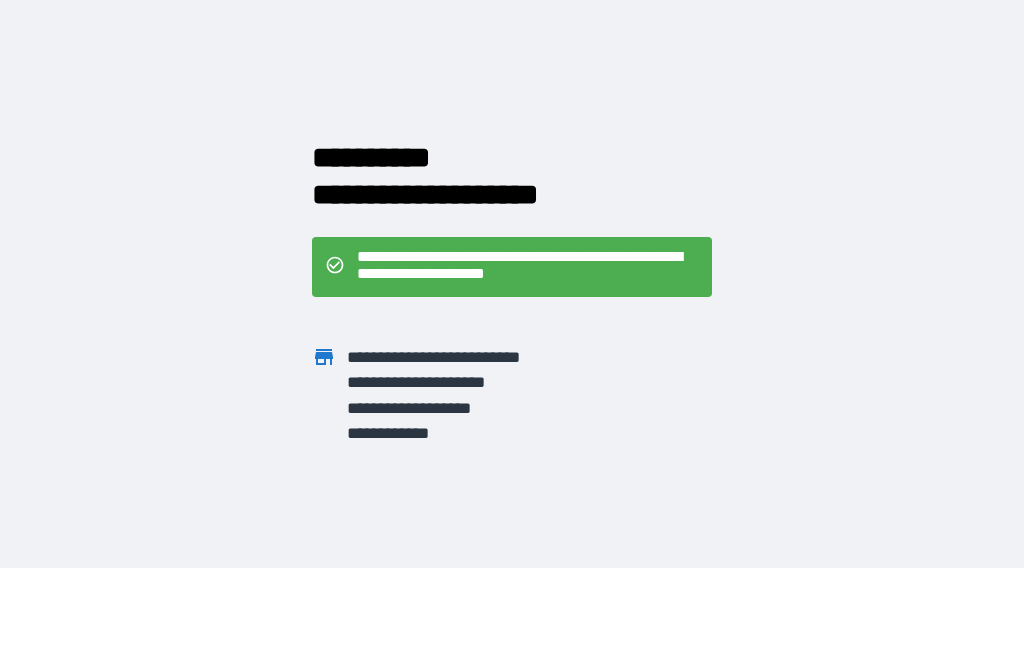 click on "**********" at bounding box center [528, 267] 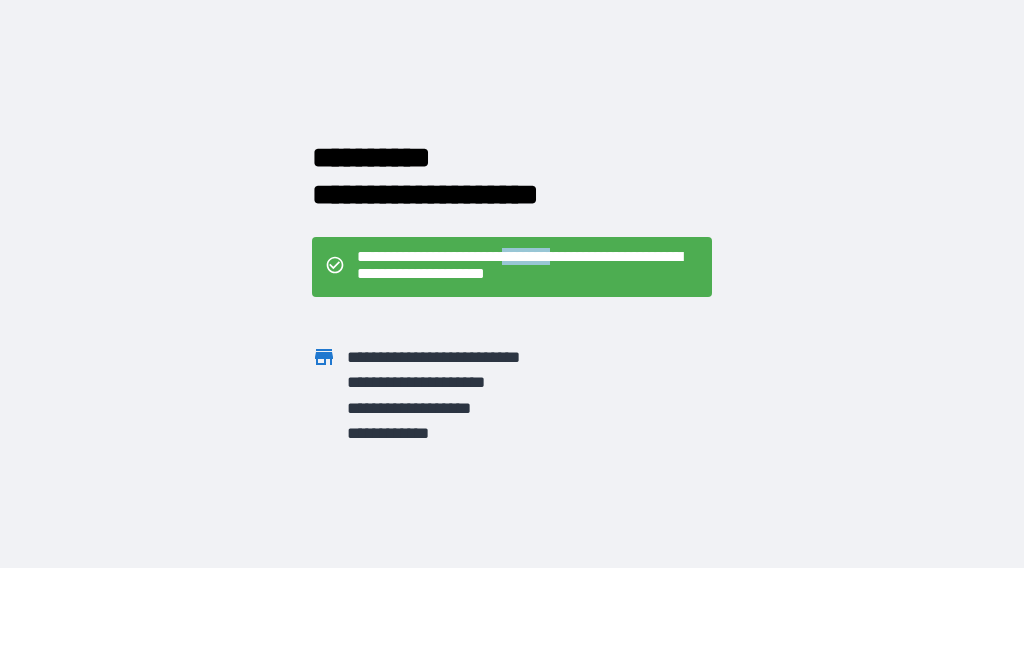 click on "**********" at bounding box center [512, 244] 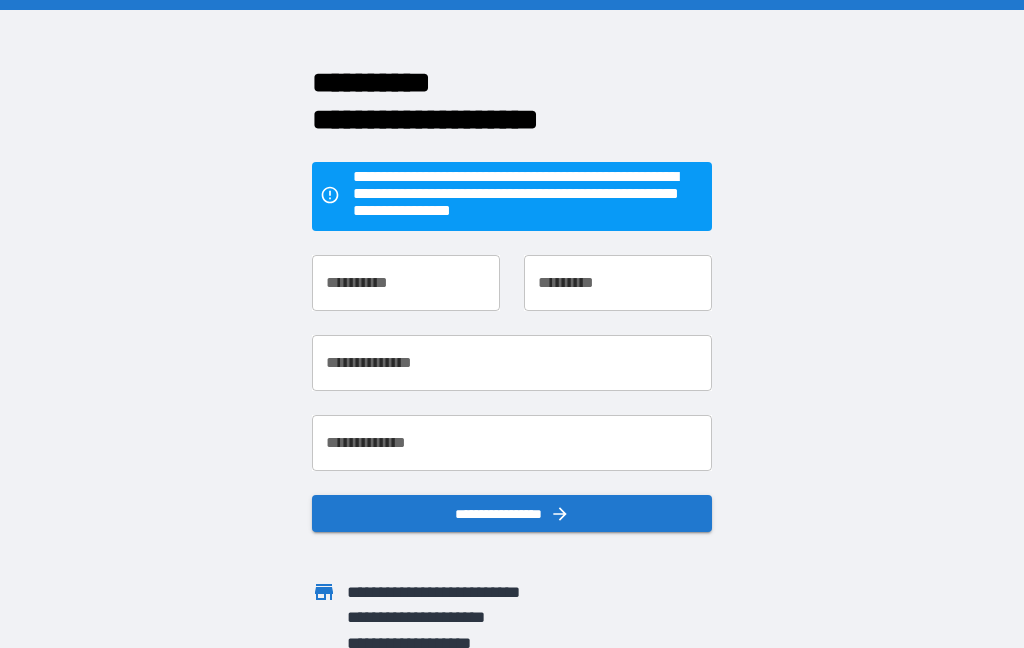 scroll, scrollTop: 0, scrollLeft: 0, axis: both 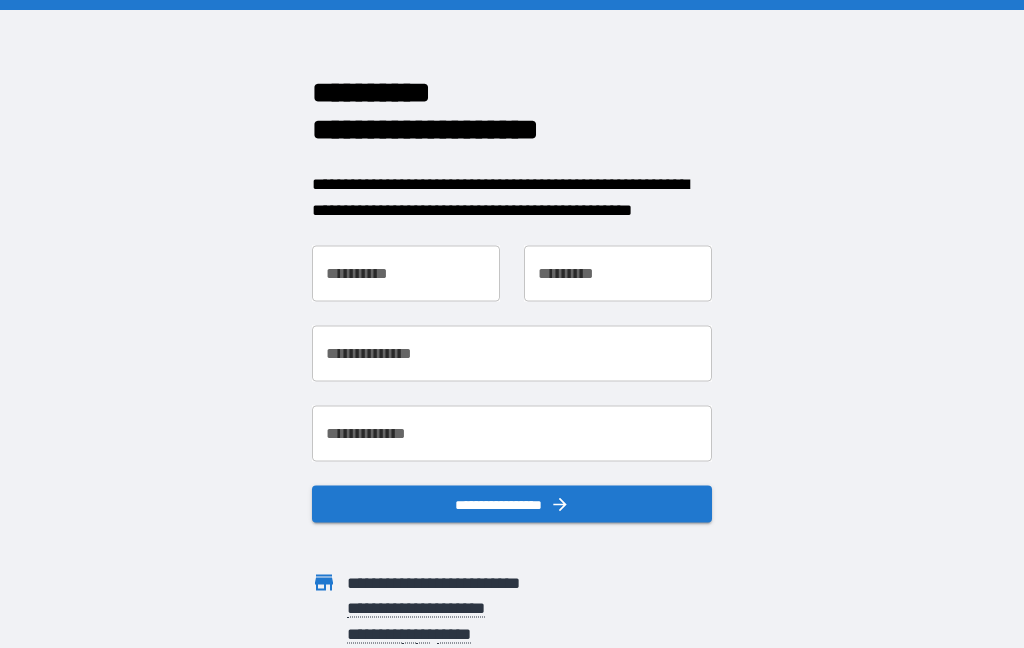 click on "**********" at bounding box center (406, 274) 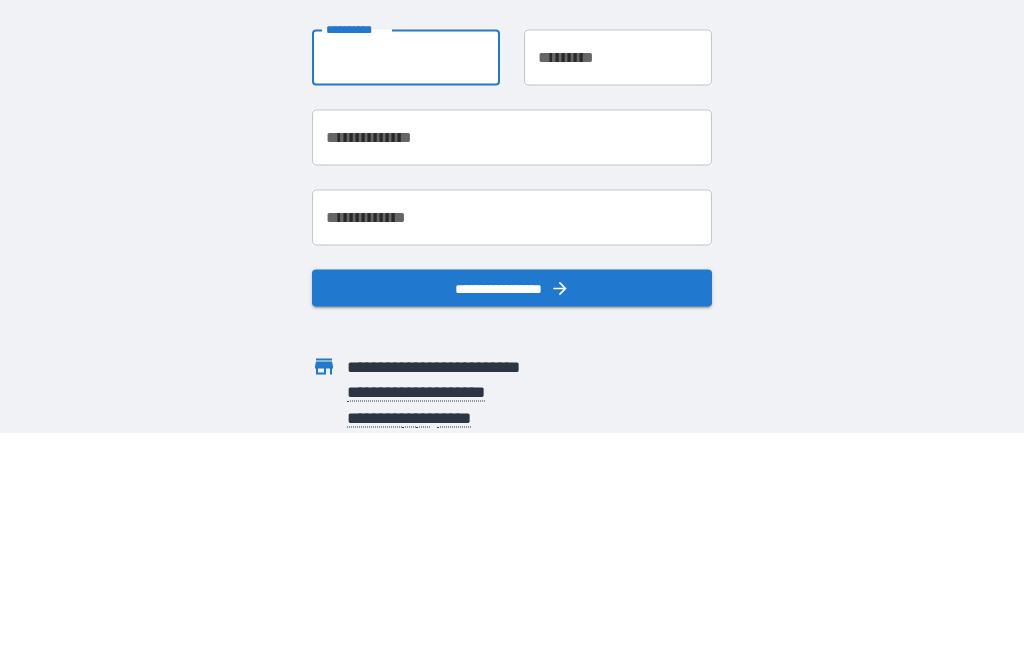 type on "***" 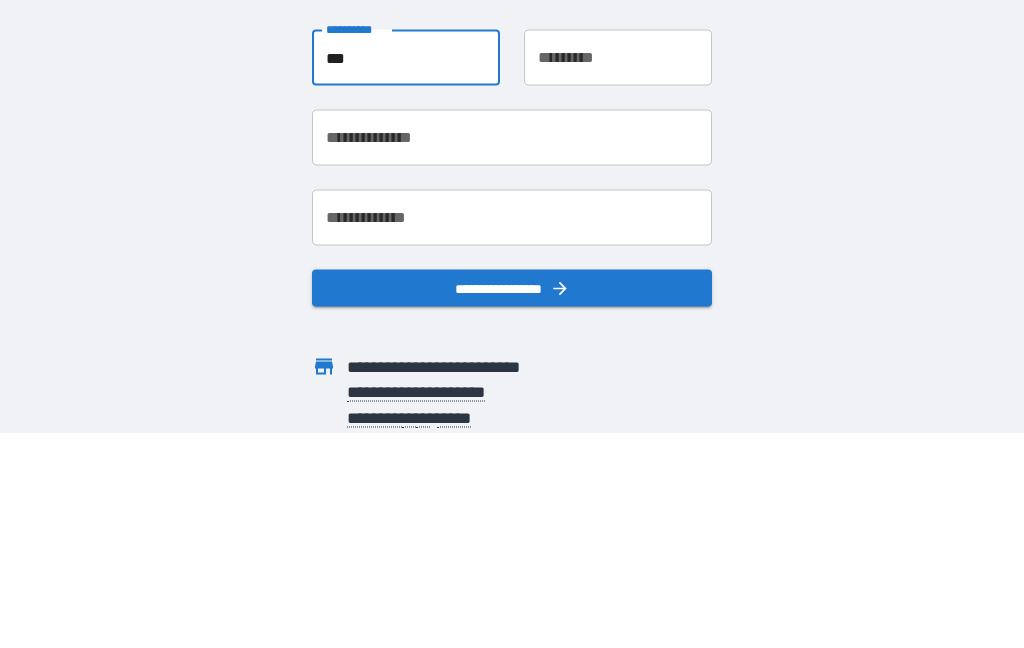 type on "******" 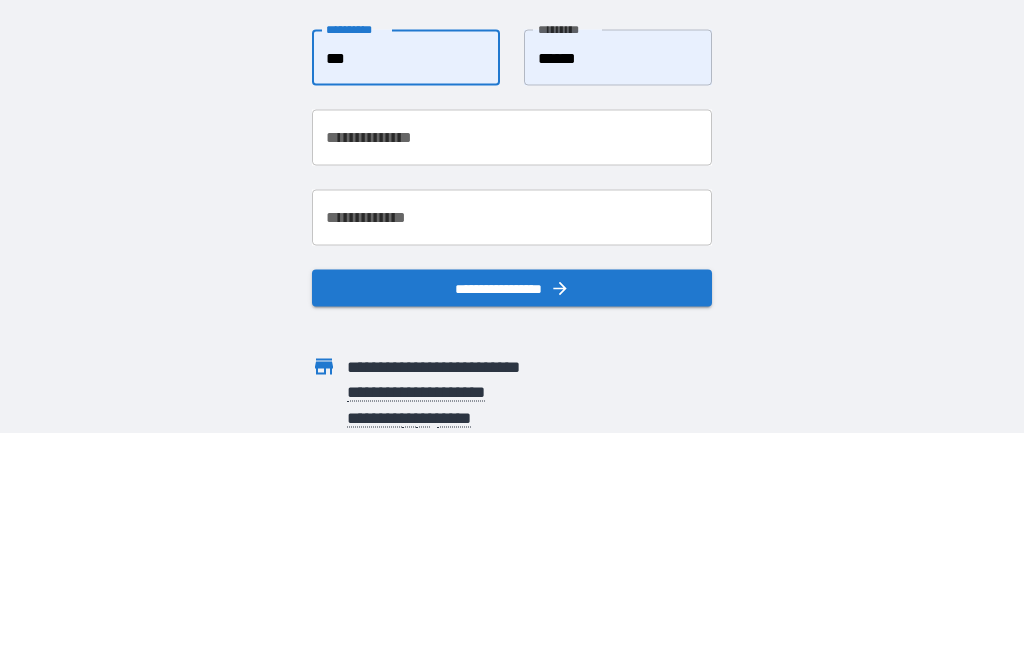 type on "**********" 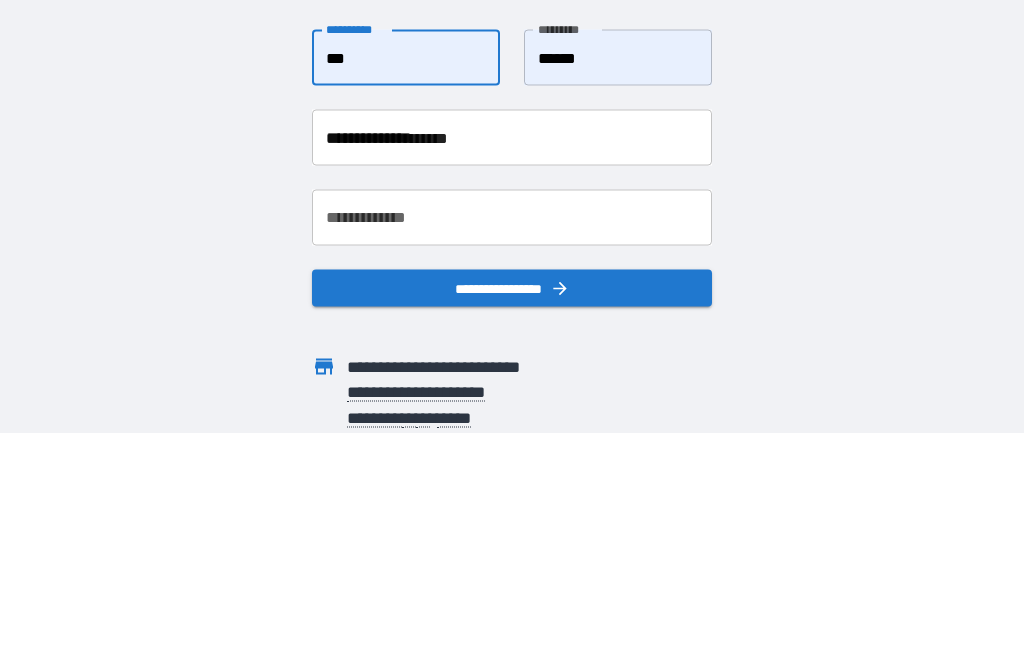 scroll, scrollTop: 80, scrollLeft: 0, axis: vertical 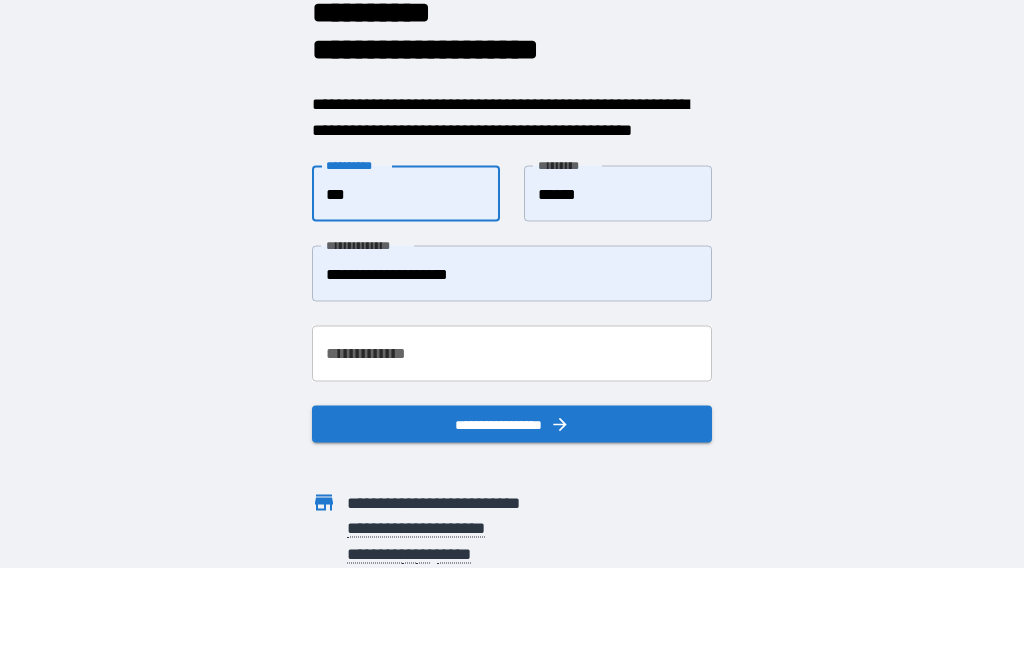 click on "**********" at bounding box center (512, 354) 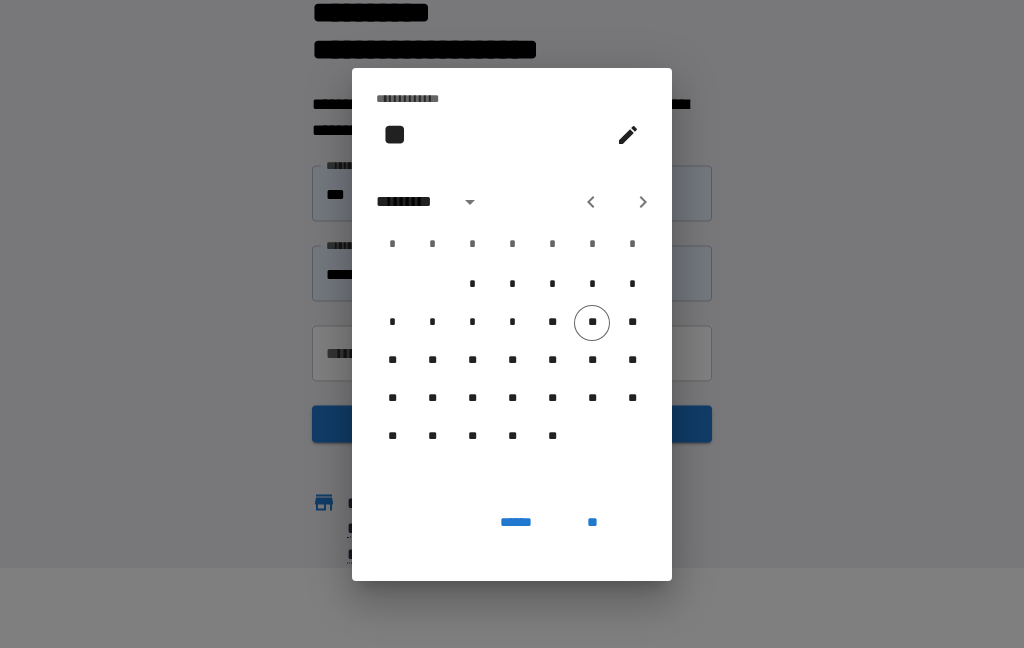 click on "**" at bounding box center [472, 399] 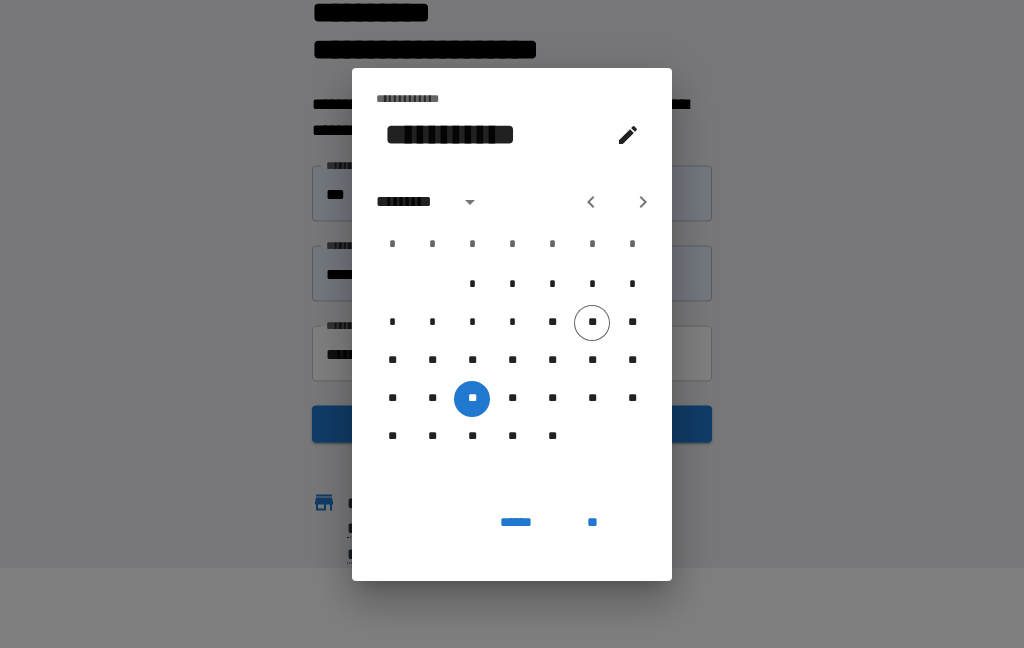 click on "*********" at bounding box center (431, 202) 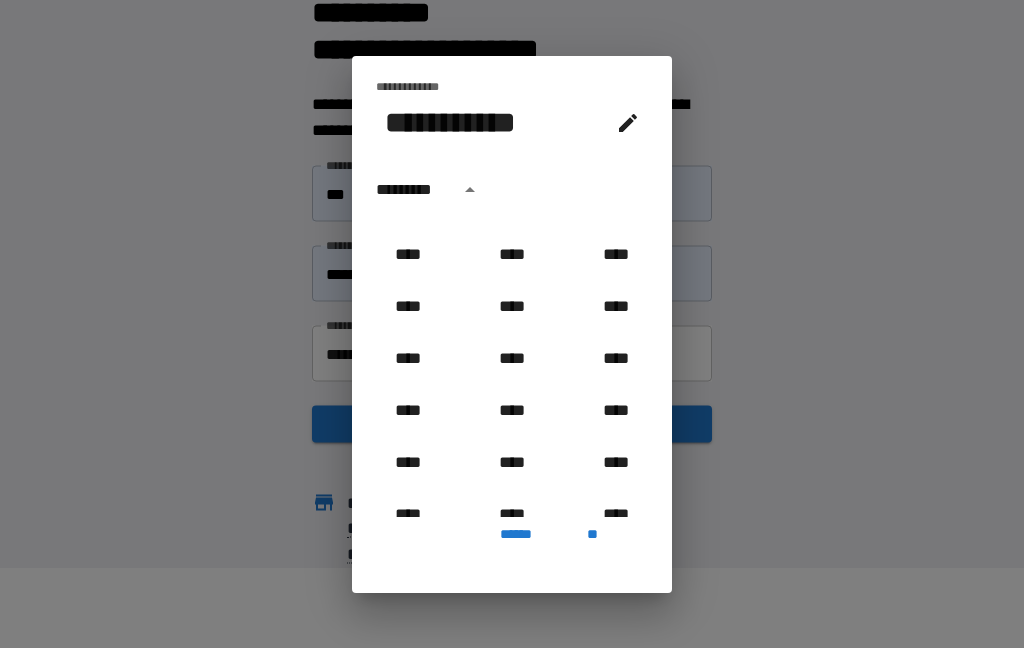 scroll, scrollTop: 861, scrollLeft: 0, axis: vertical 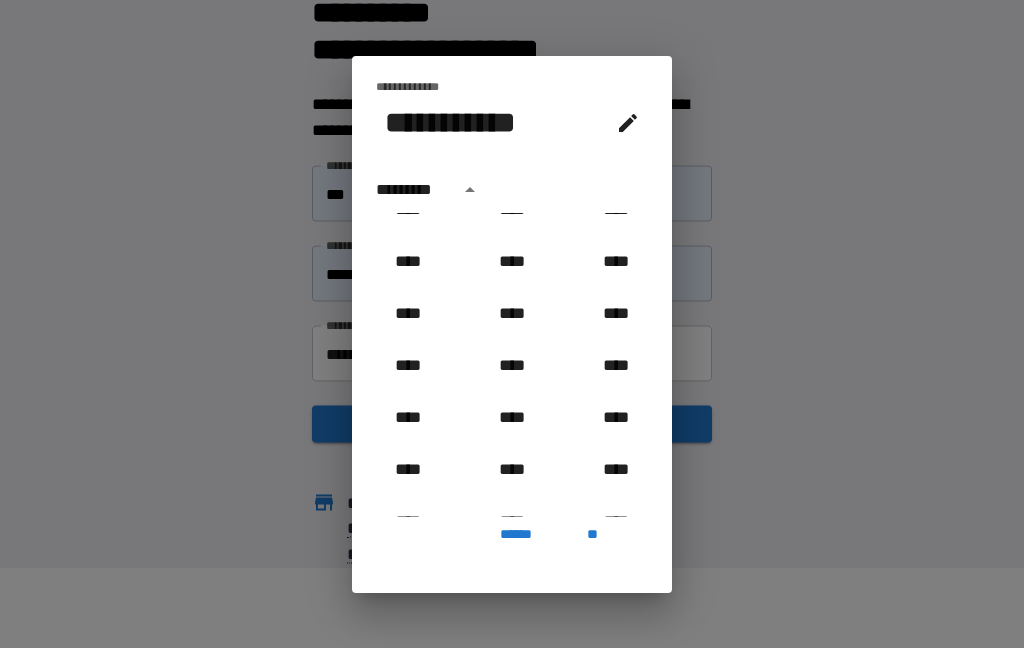 click on "****" at bounding box center [616, 262] 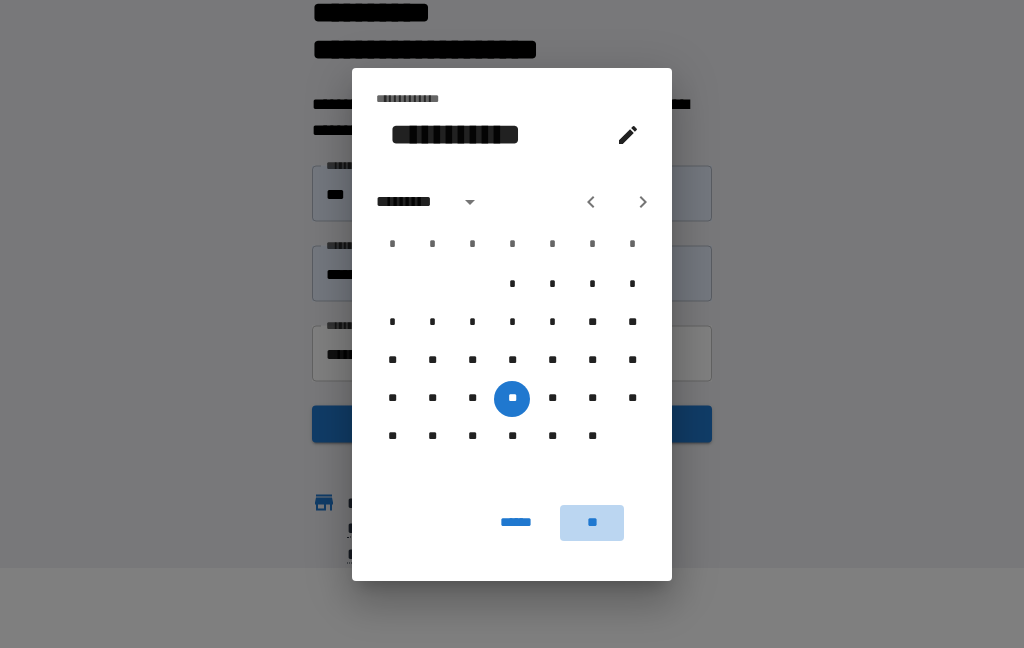 click on "**" at bounding box center [592, 523] 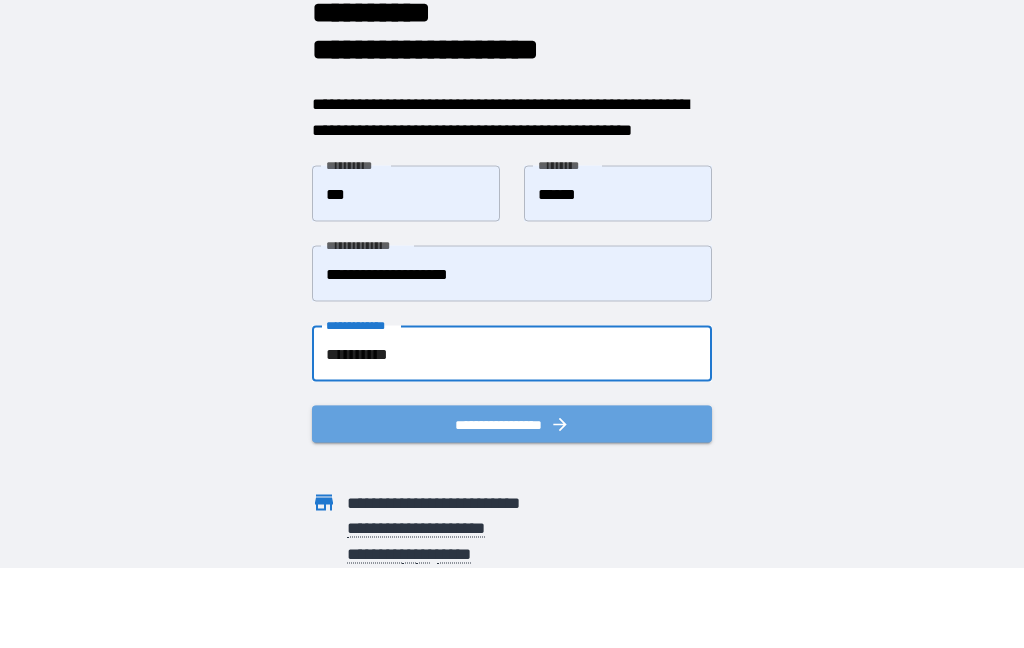 click on "**********" at bounding box center [512, 424] 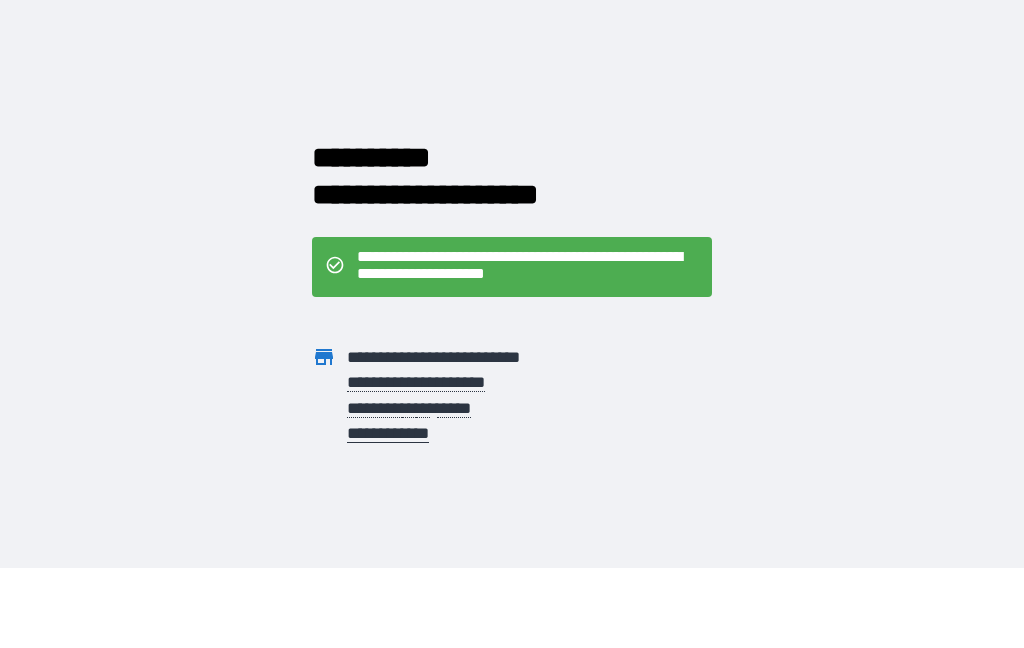 click on "**********" at bounding box center (528, 267) 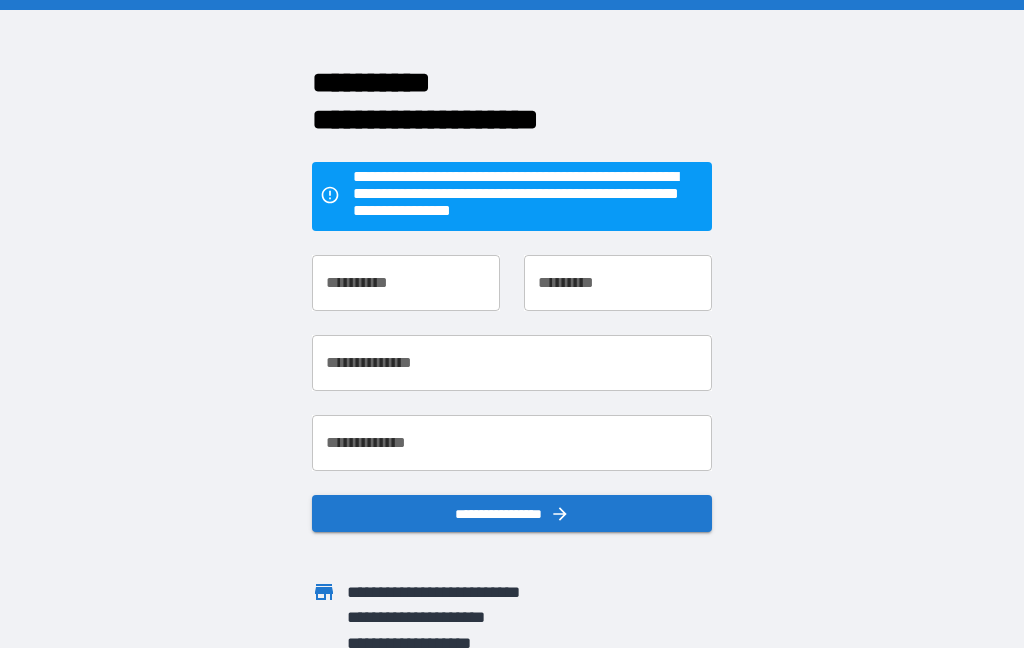 scroll, scrollTop: 0, scrollLeft: 0, axis: both 